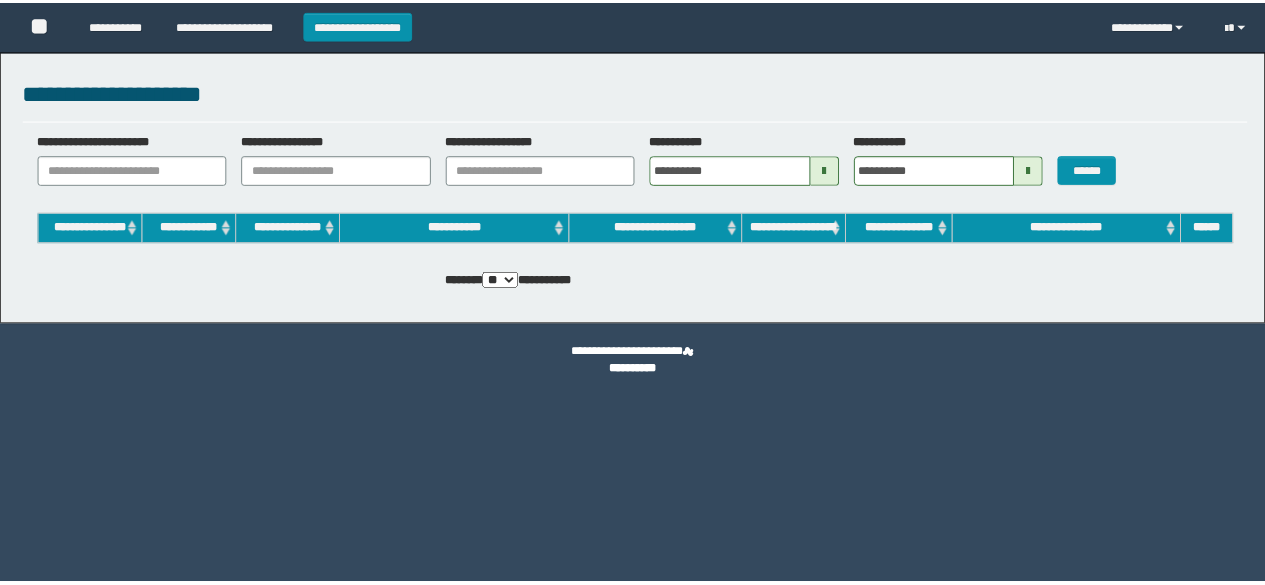 scroll, scrollTop: 0, scrollLeft: 0, axis: both 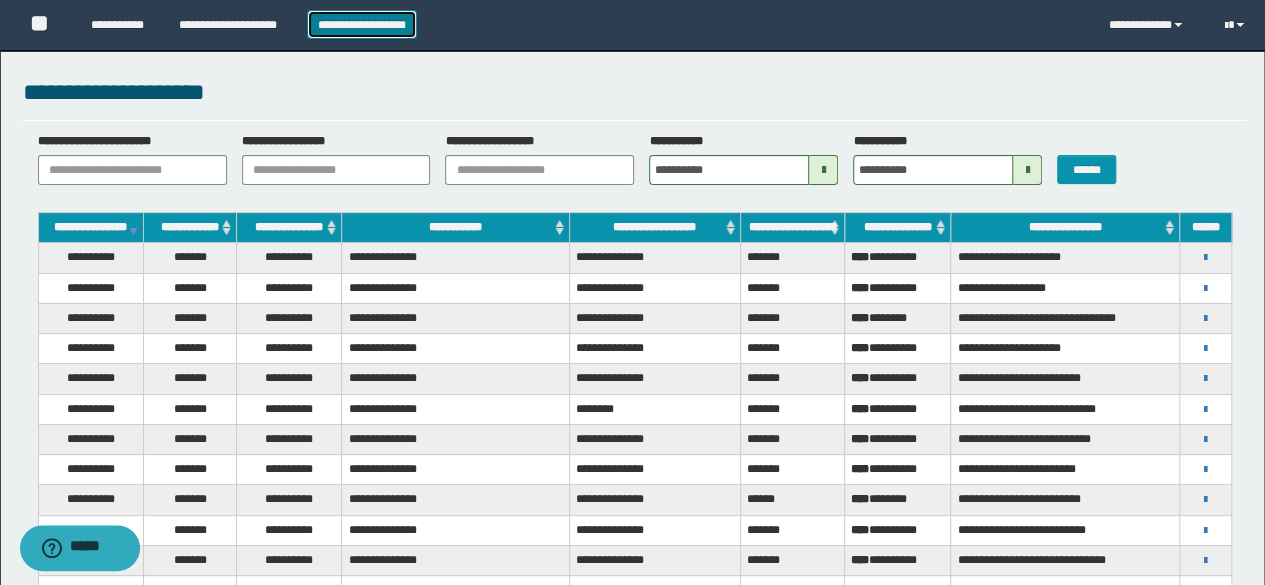 click on "**********" at bounding box center [362, 24] 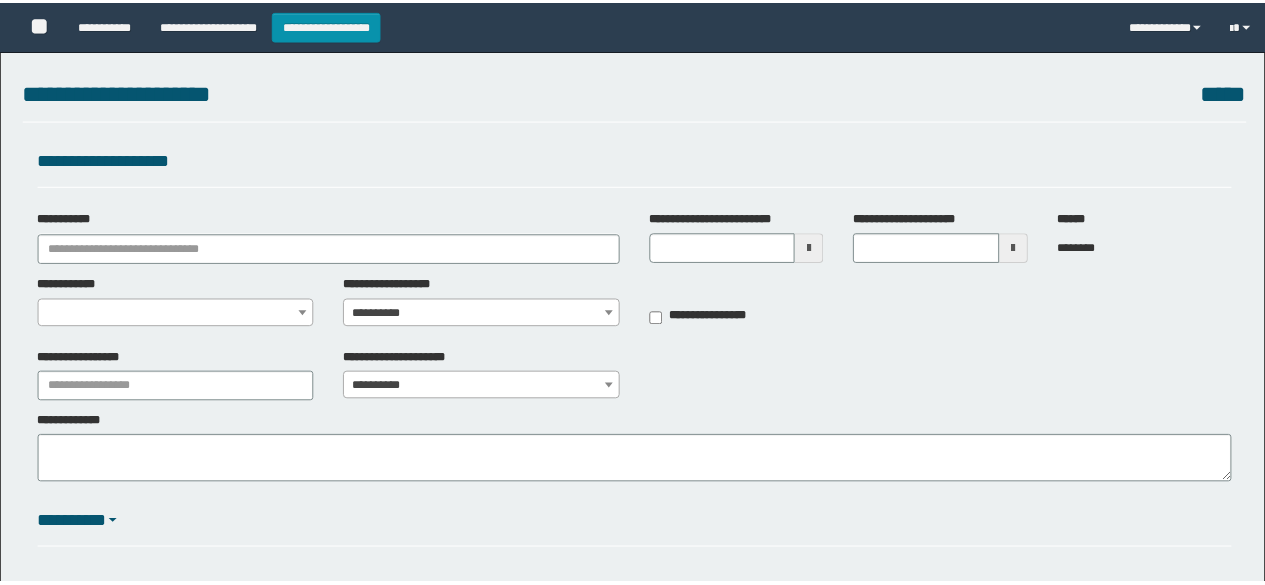 scroll, scrollTop: 0, scrollLeft: 0, axis: both 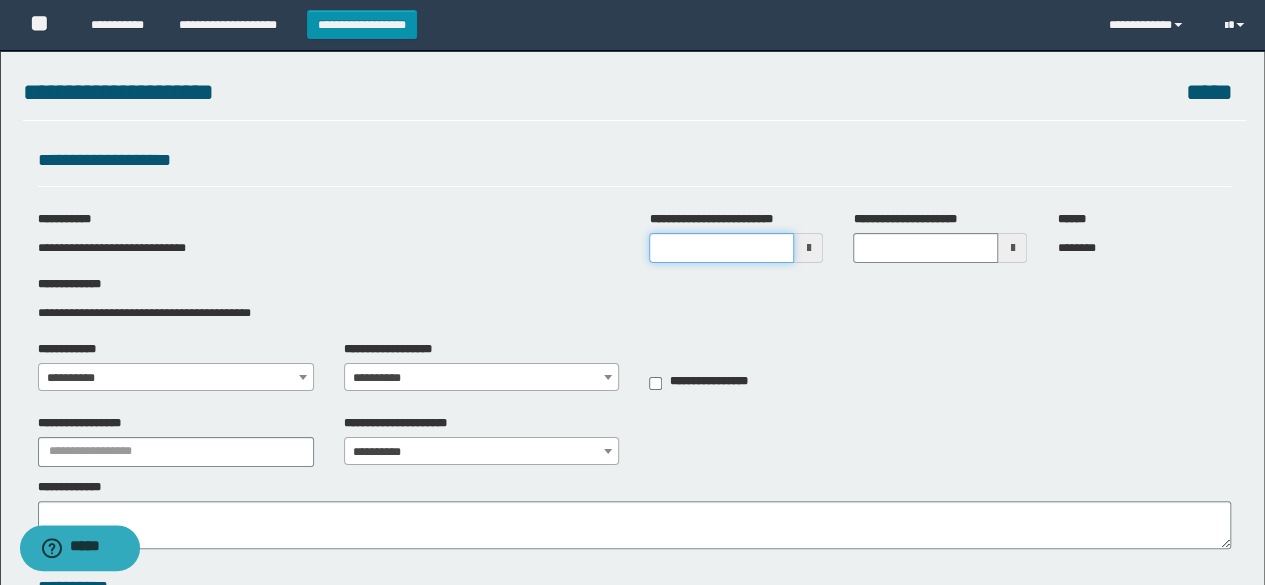 click on "**********" at bounding box center (721, 248) 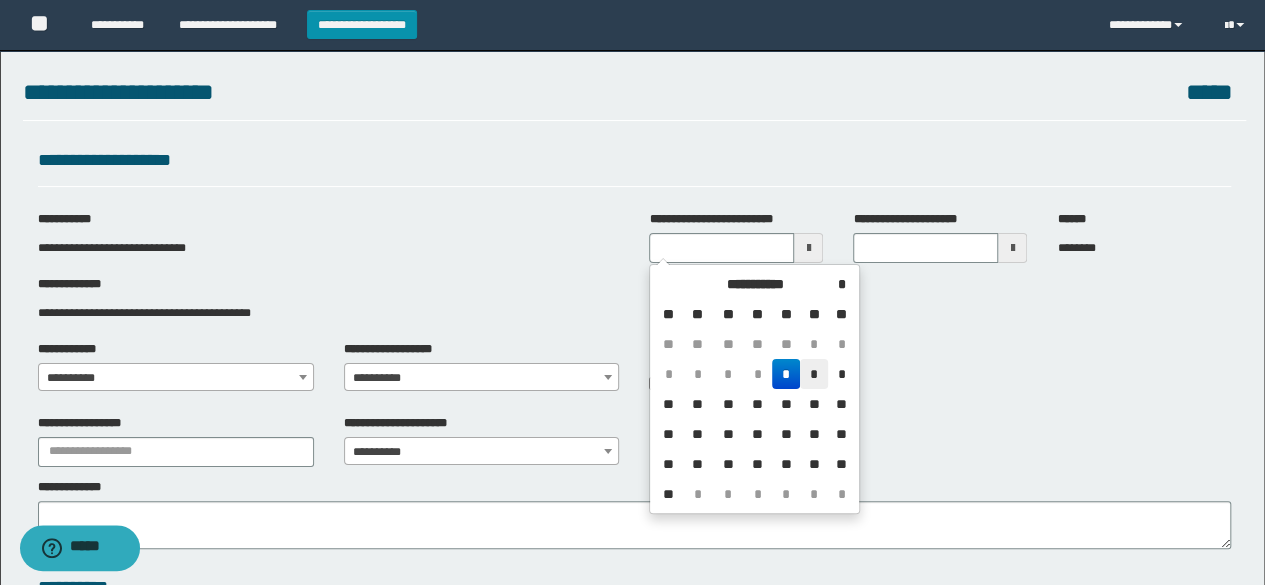 click on "*" at bounding box center [814, 374] 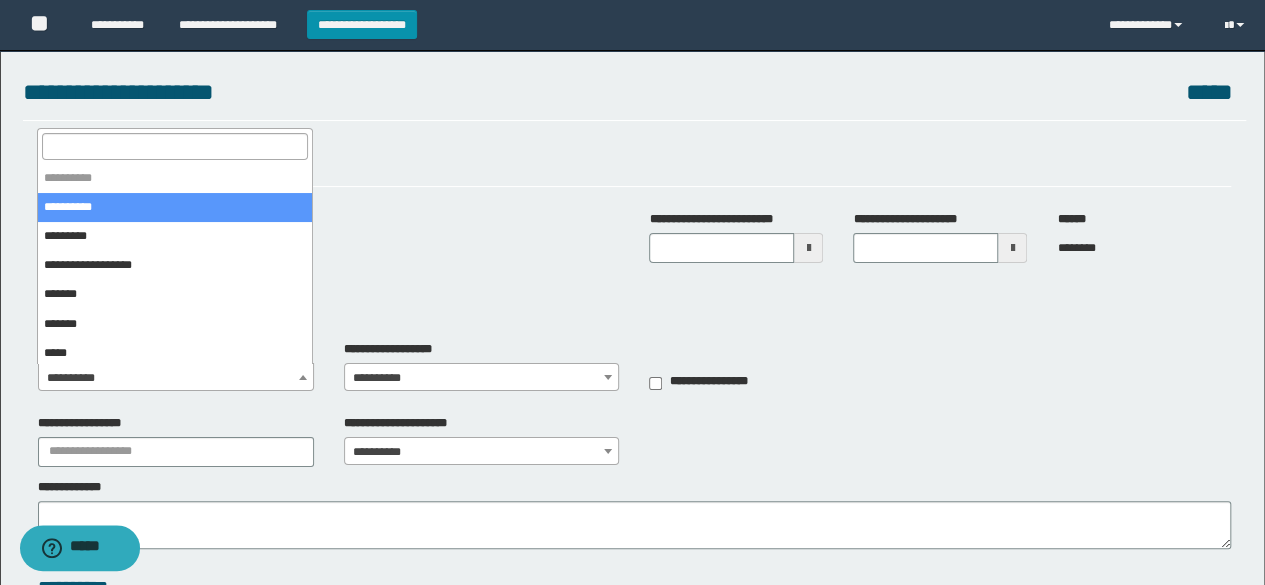 click on "**********" at bounding box center (176, 378) 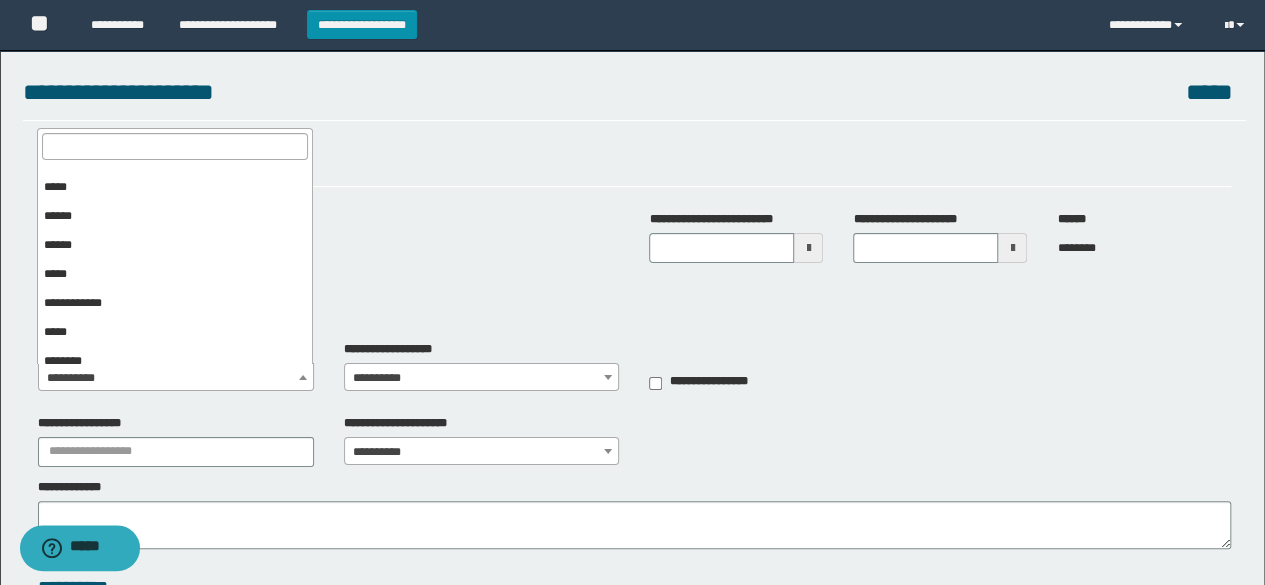 scroll, scrollTop: 400, scrollLeft: 0, axis: vertical 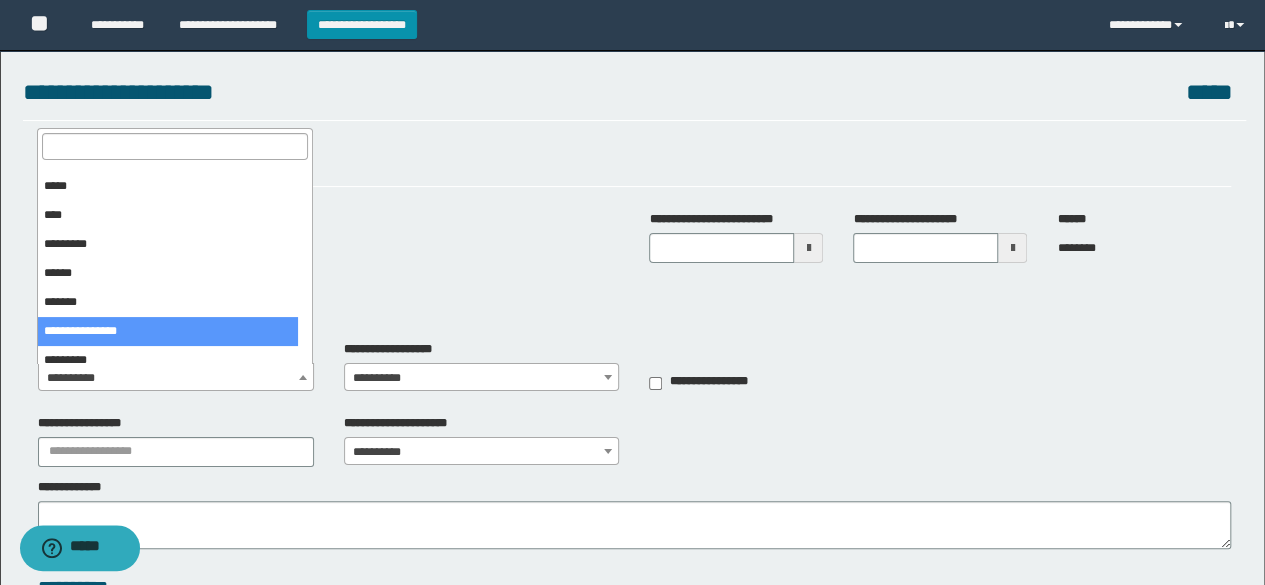 select on "**" 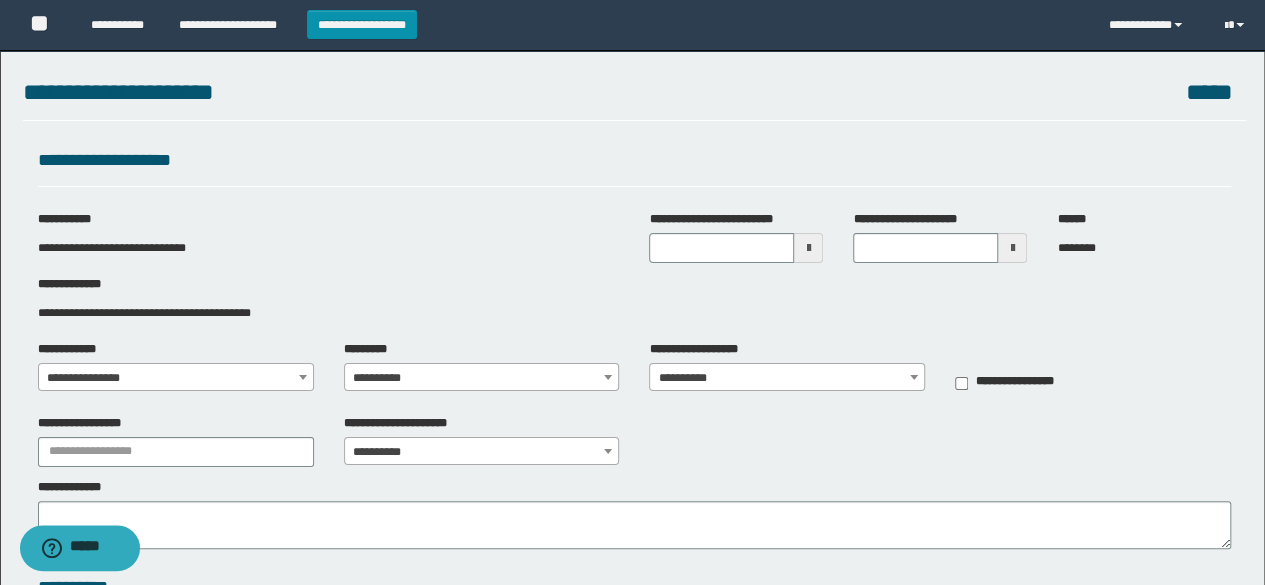 click on "**********" at bounding box center [482, 378] 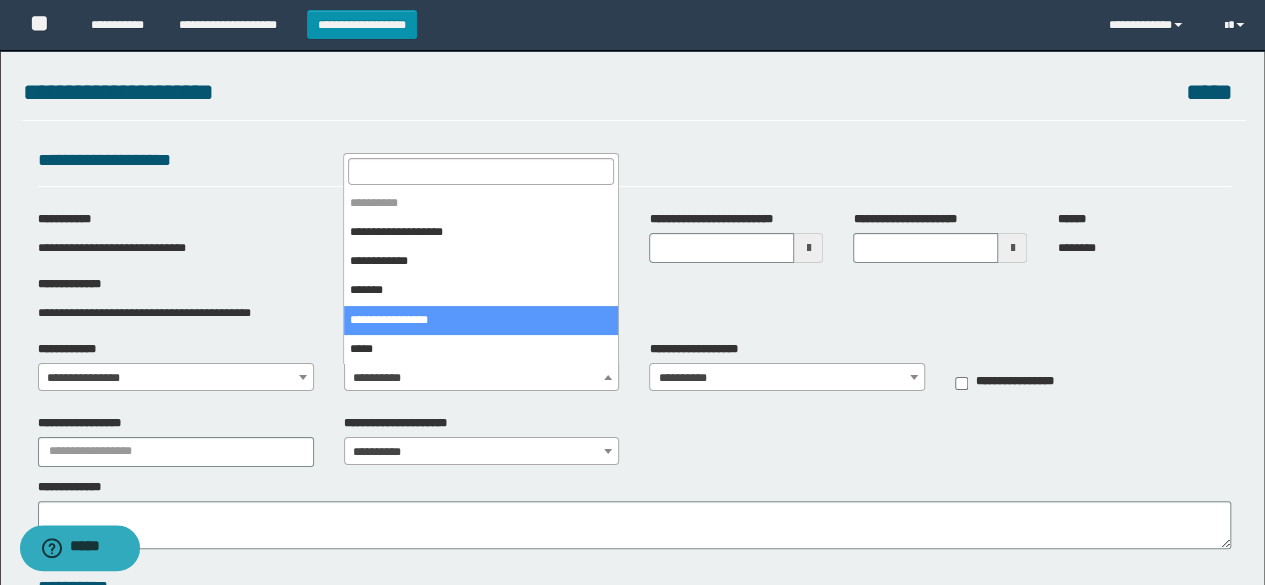 select on "****" 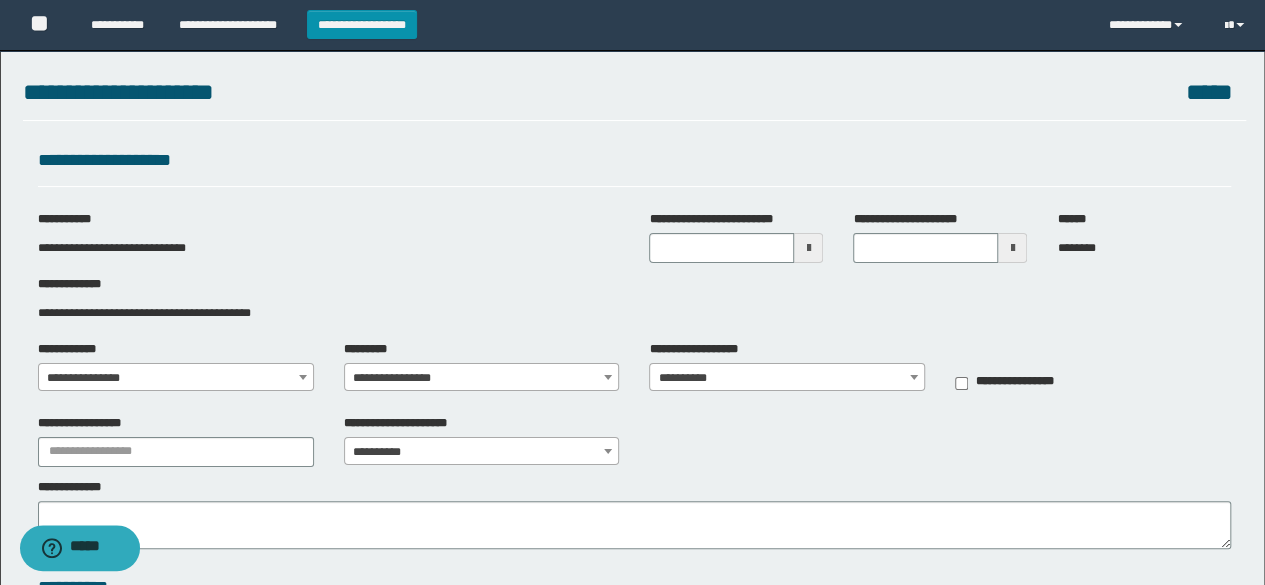 click on "**********" at bounding box center (787, 378) 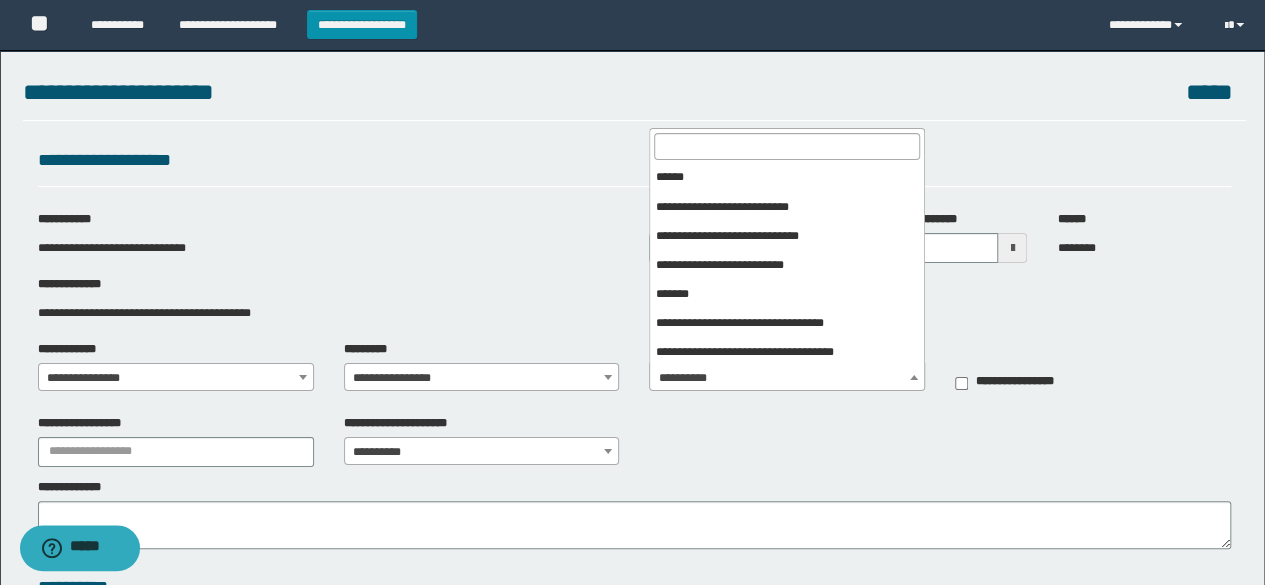 scroll, scrollTop: 100, scrollLeft: 0, axis: vertical 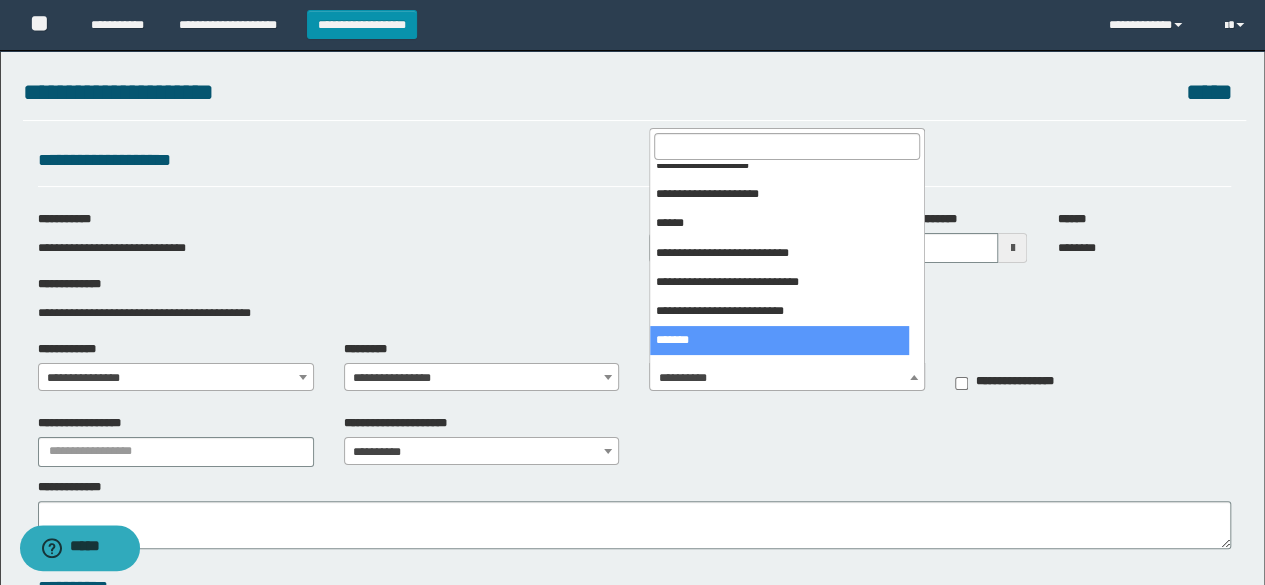 select on "***" 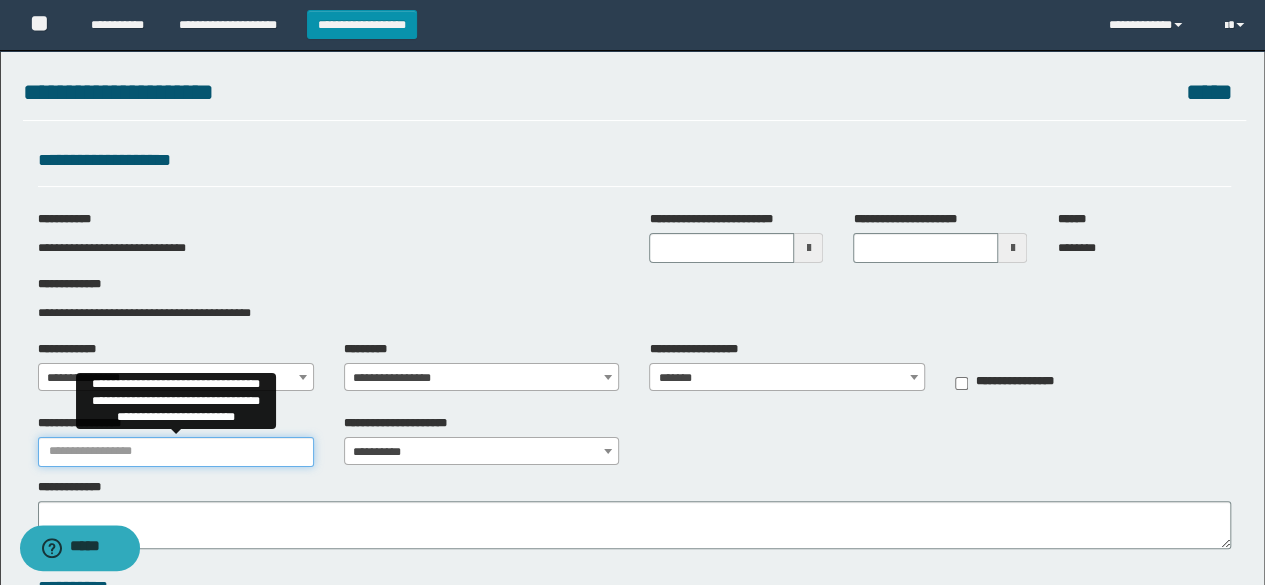 click on "**********" at bounding box center [176, 452] 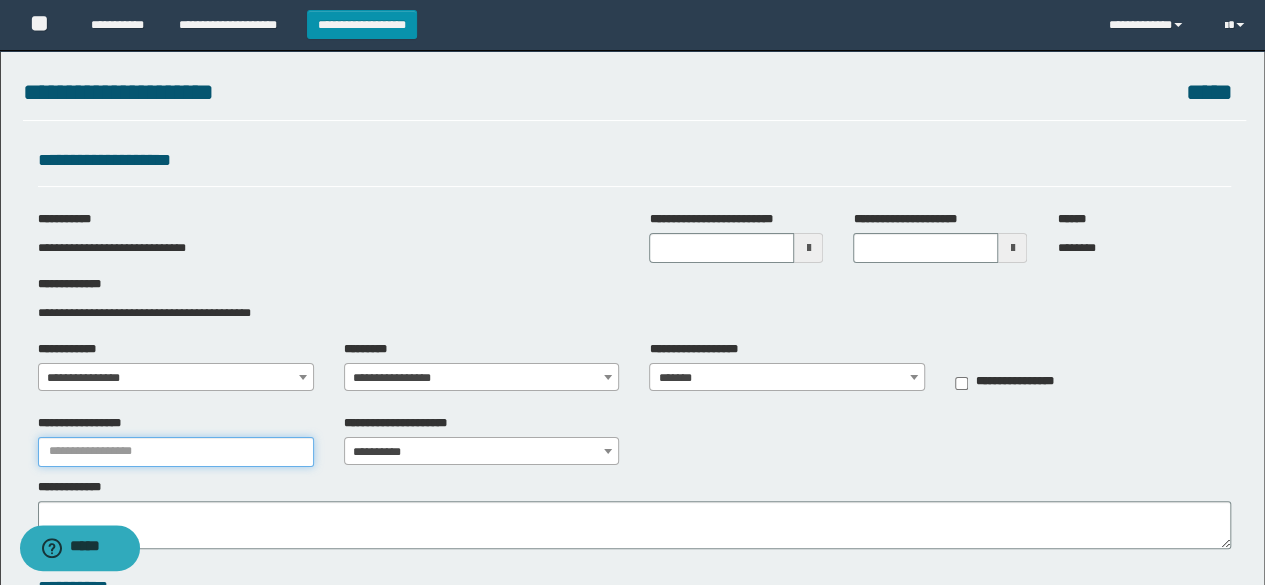 type on "********" 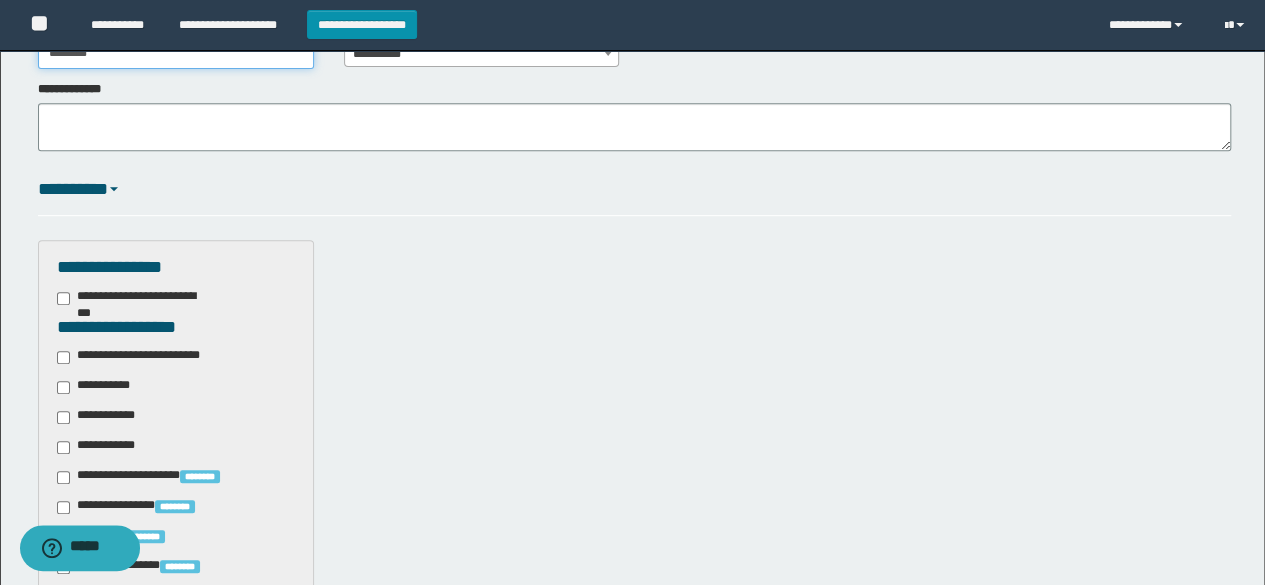 scroll, scrollTop: 400, scrollLeft: 0, axis: vertical 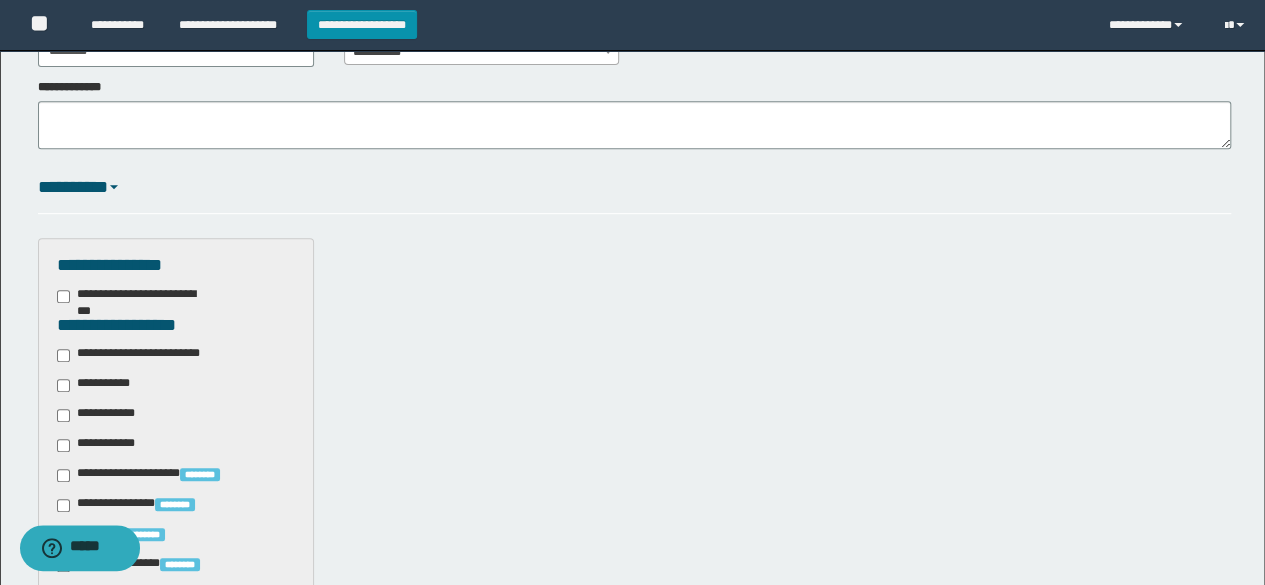 click on "**********" at bounding box center [143, 355] 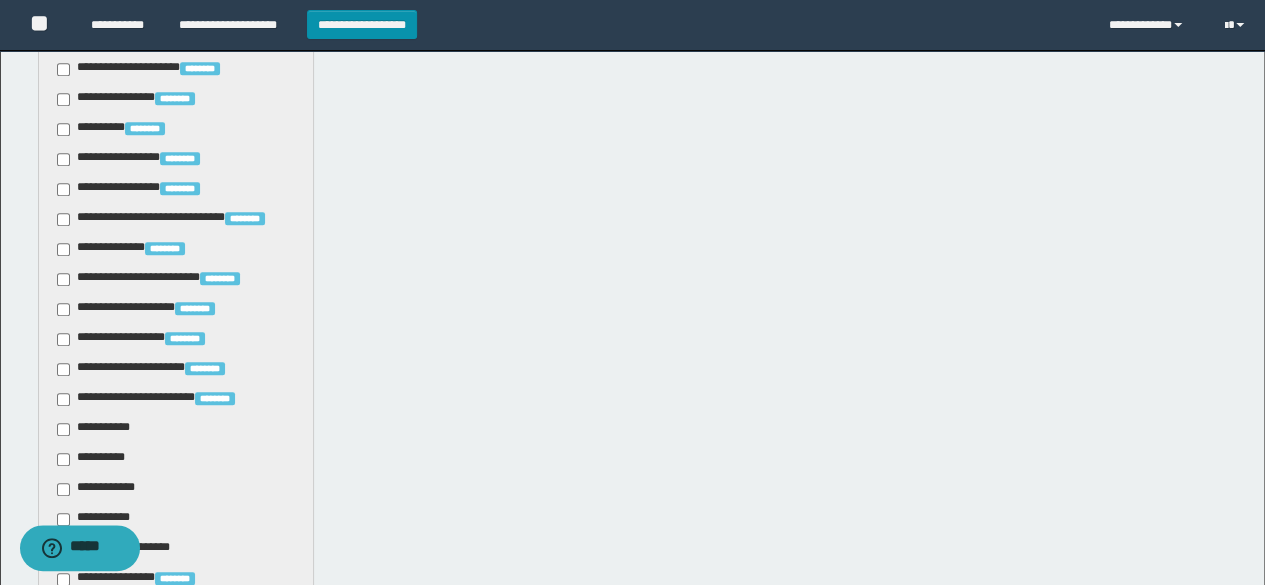 scroll, scrollTop: 1000, scrollLeft: 0, axis: vertical 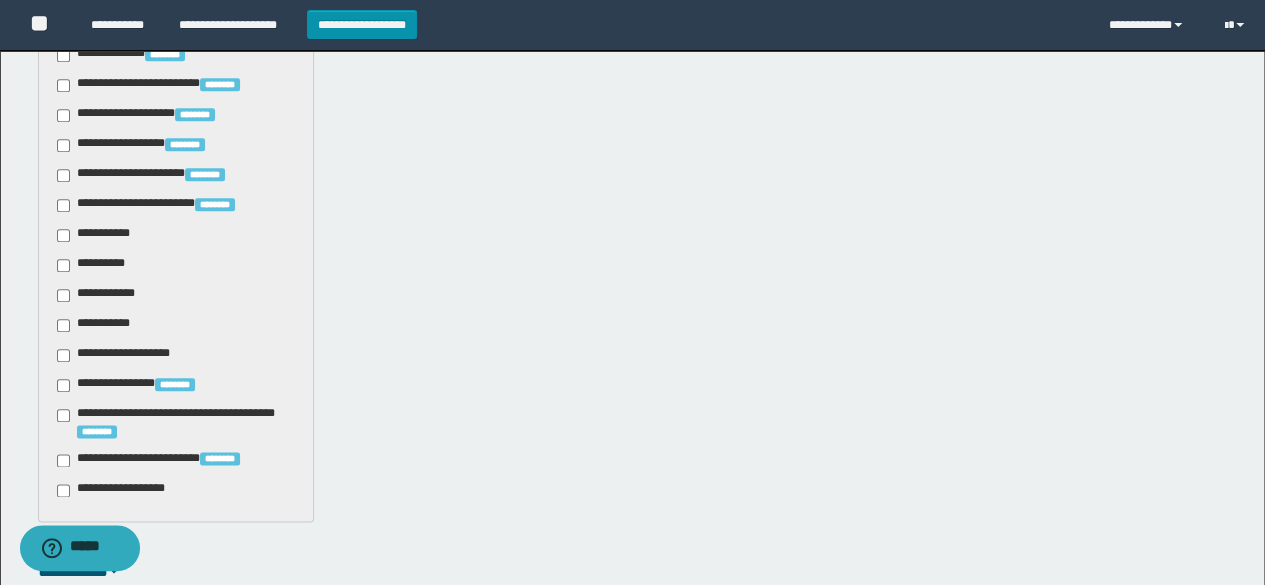 click on "**********" at bounding box center (97, 235) 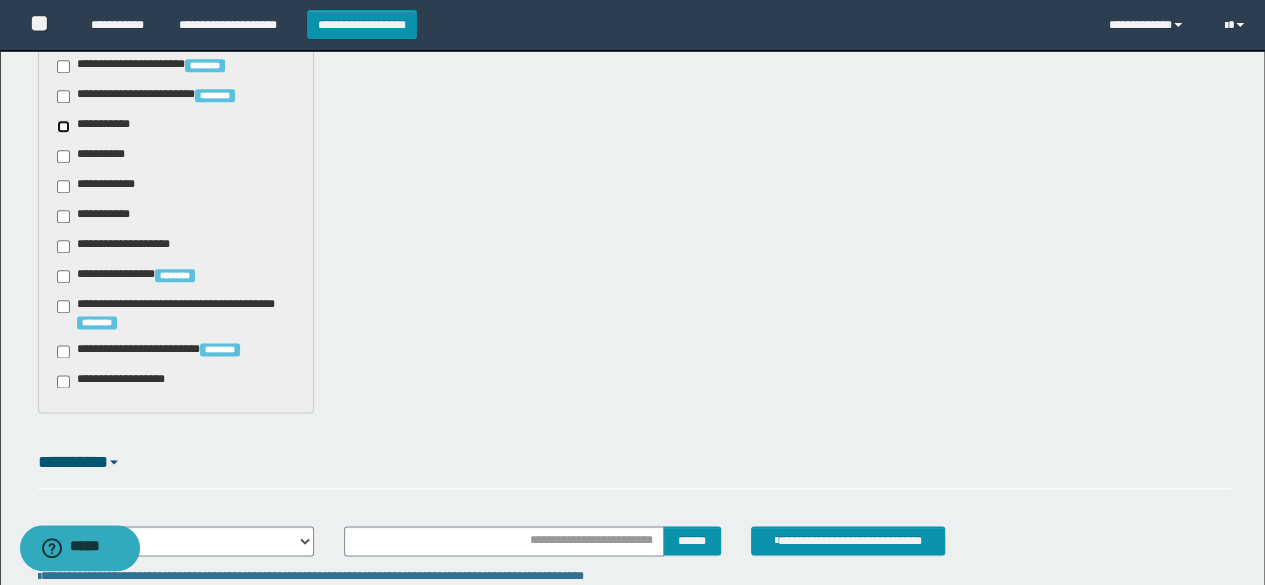 scroll, scrollTop: 1254, scrollLeft: 0, axis: vertical 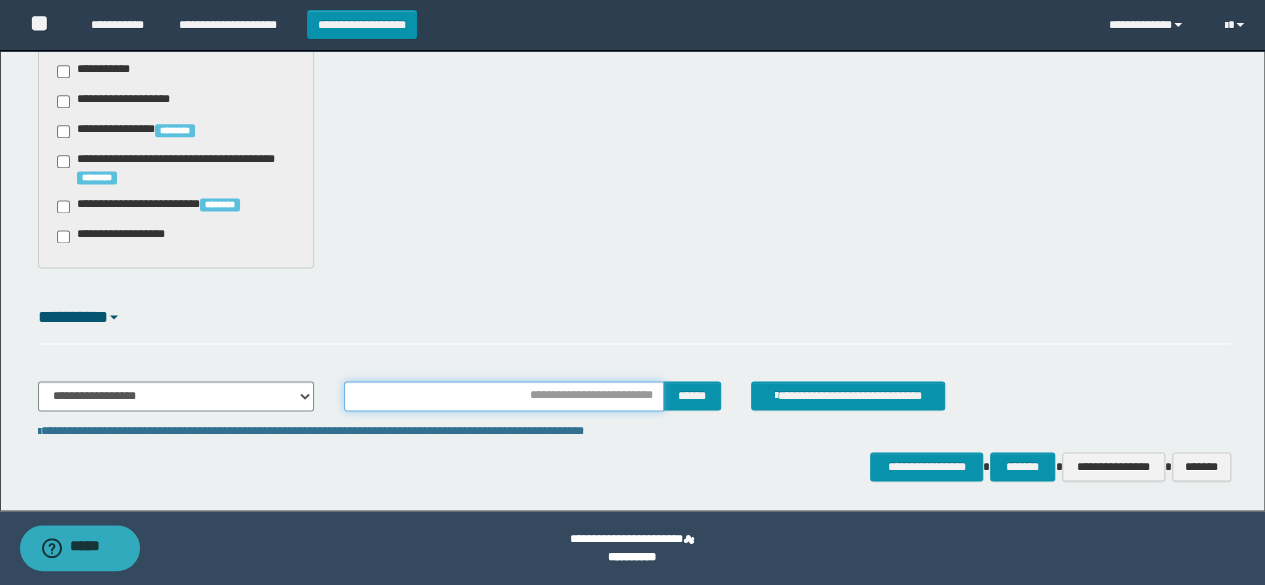 click at bounding box center (504, 396) 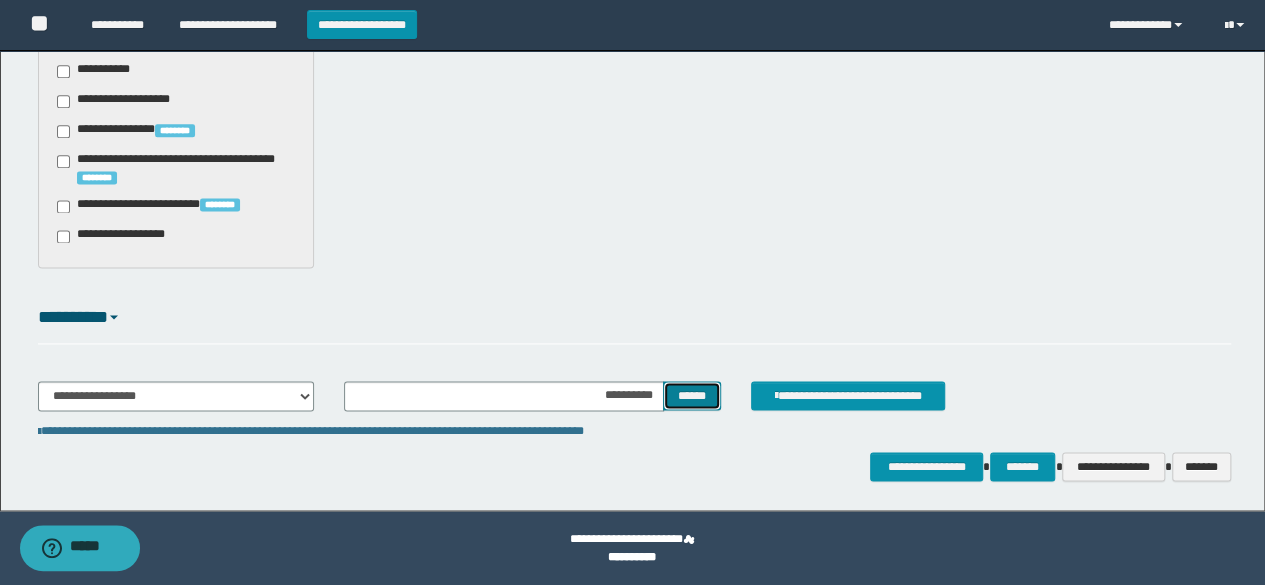 click on "******" at bounding box center (692, 395) 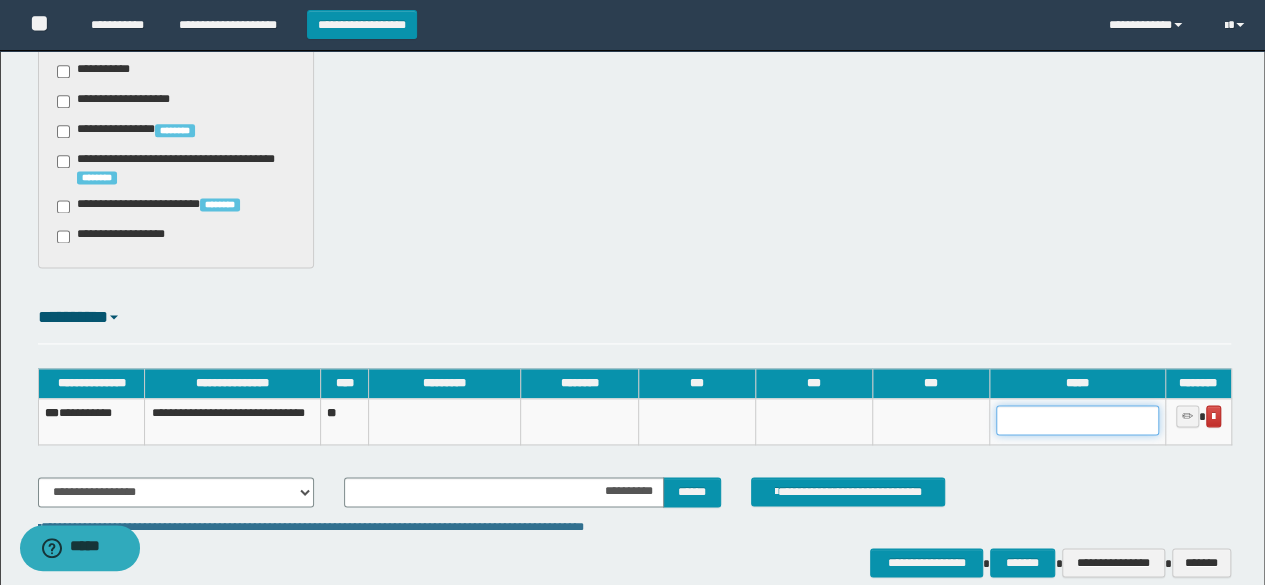 click at bounding box center [1077, 420] 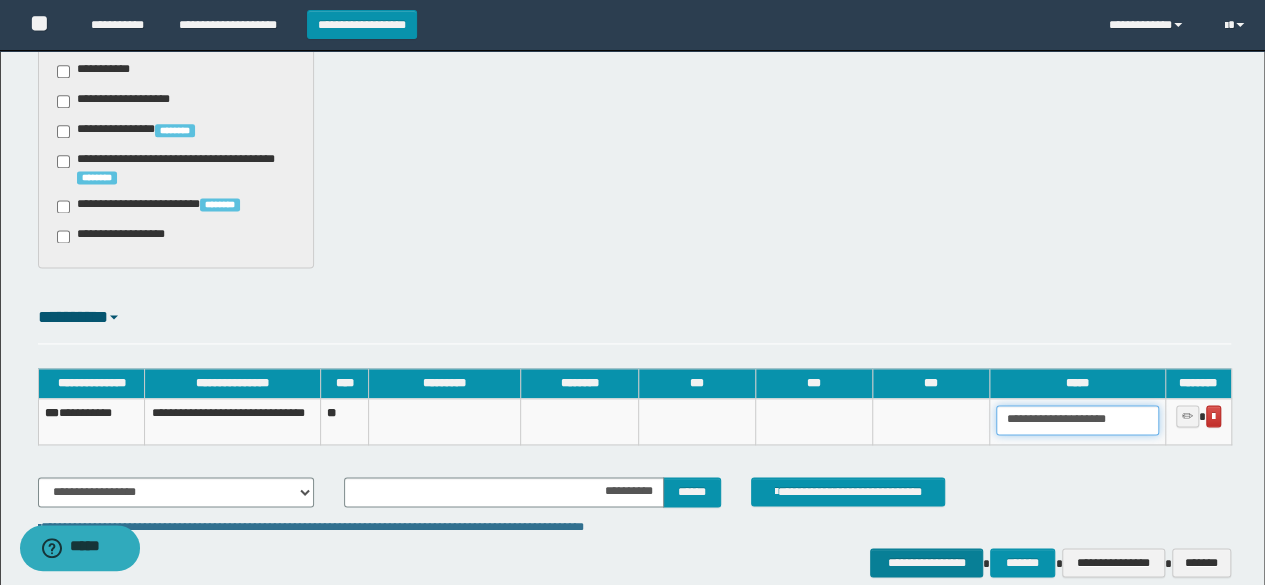 type on "**********" 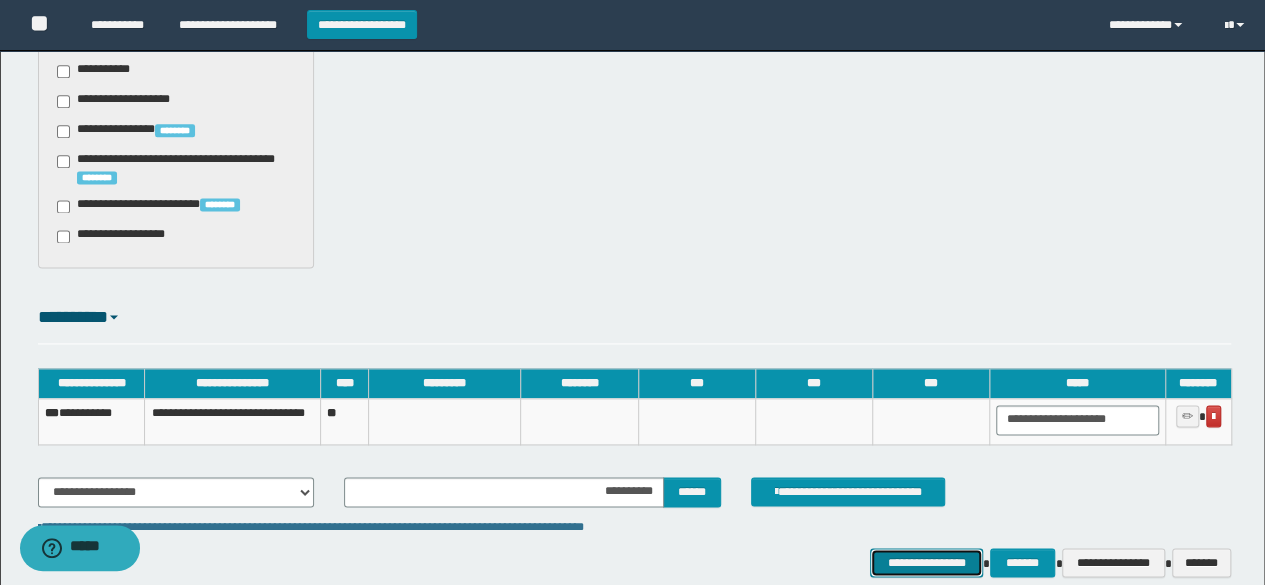 click on "**********" at bounding box center [926, 562] 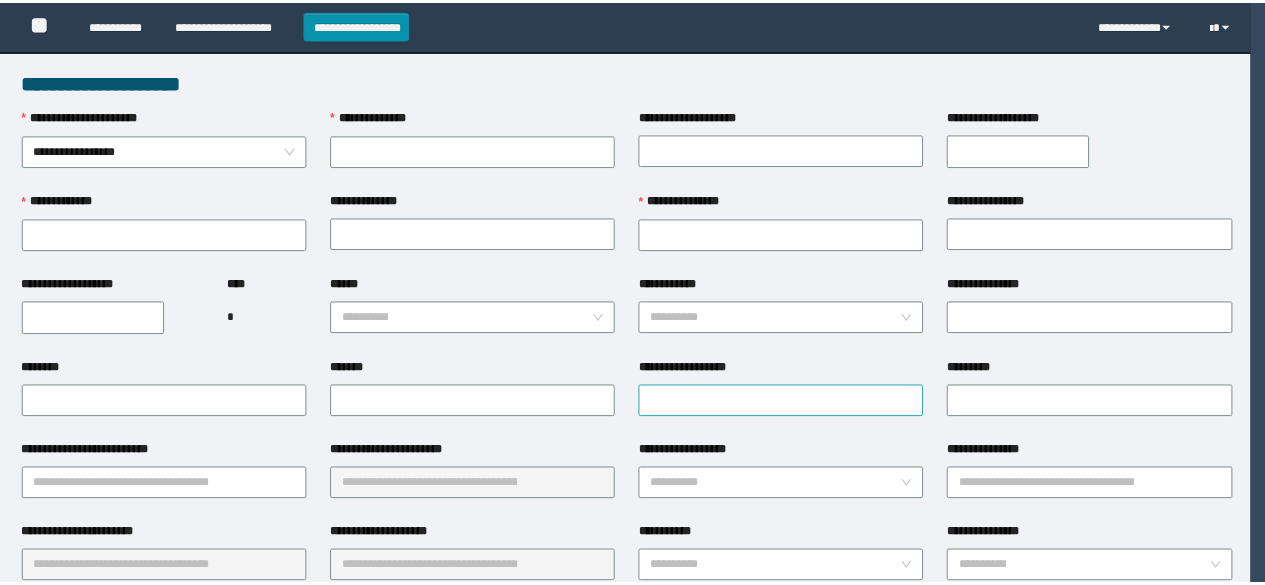 scroll, scrollTop: 0, scrollLeft: 0, axis: both 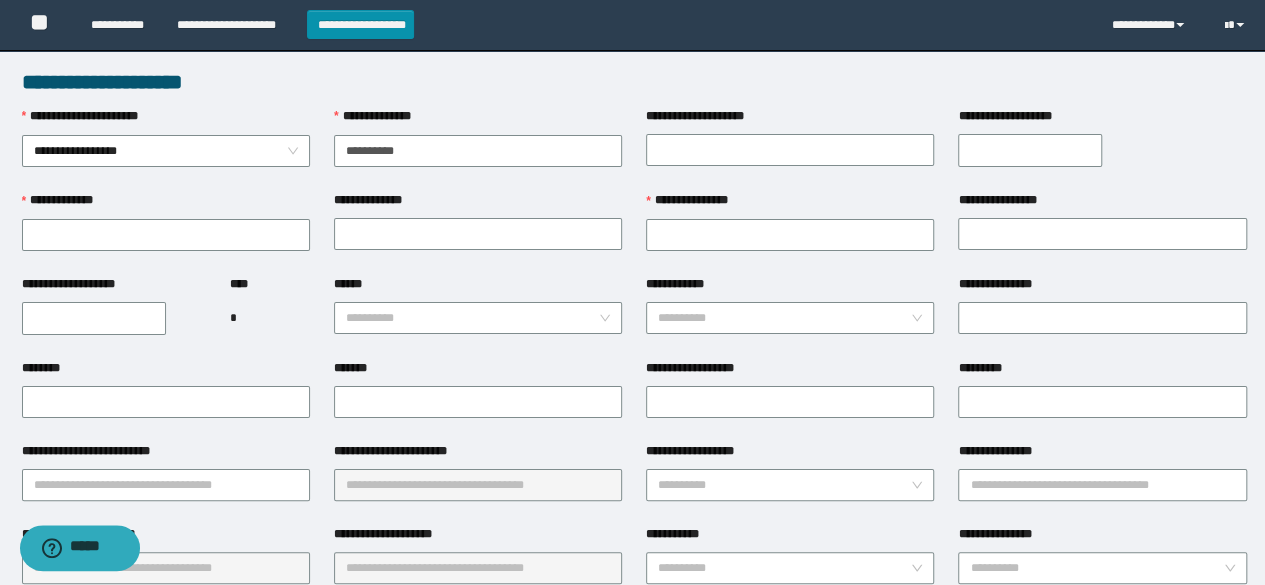 type on "**********" 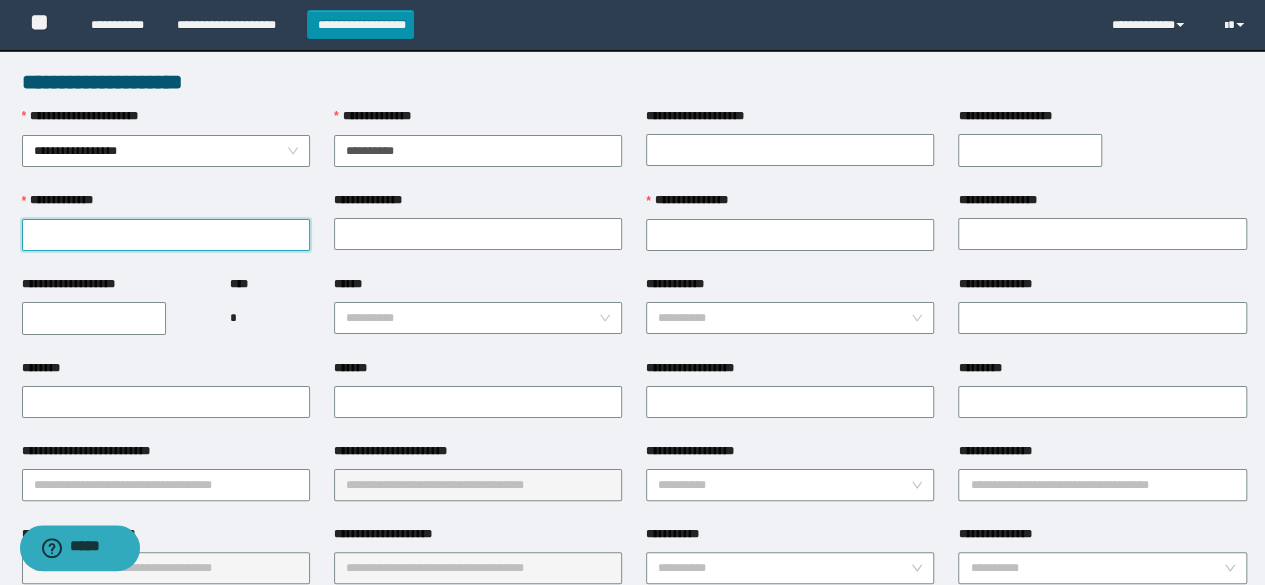 click on "**********" at bounding box center (166, 235) 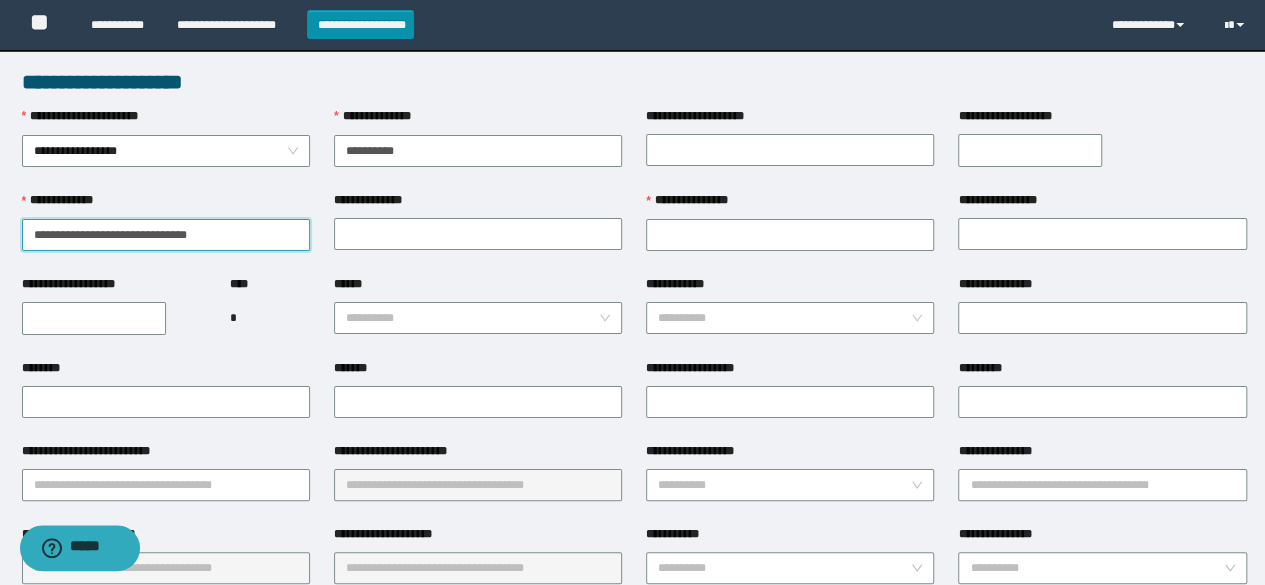 drag, startPoint x: 120, startPoint y: 235, endPoint x: 232, endPoint y: 239, distance: 112.0714 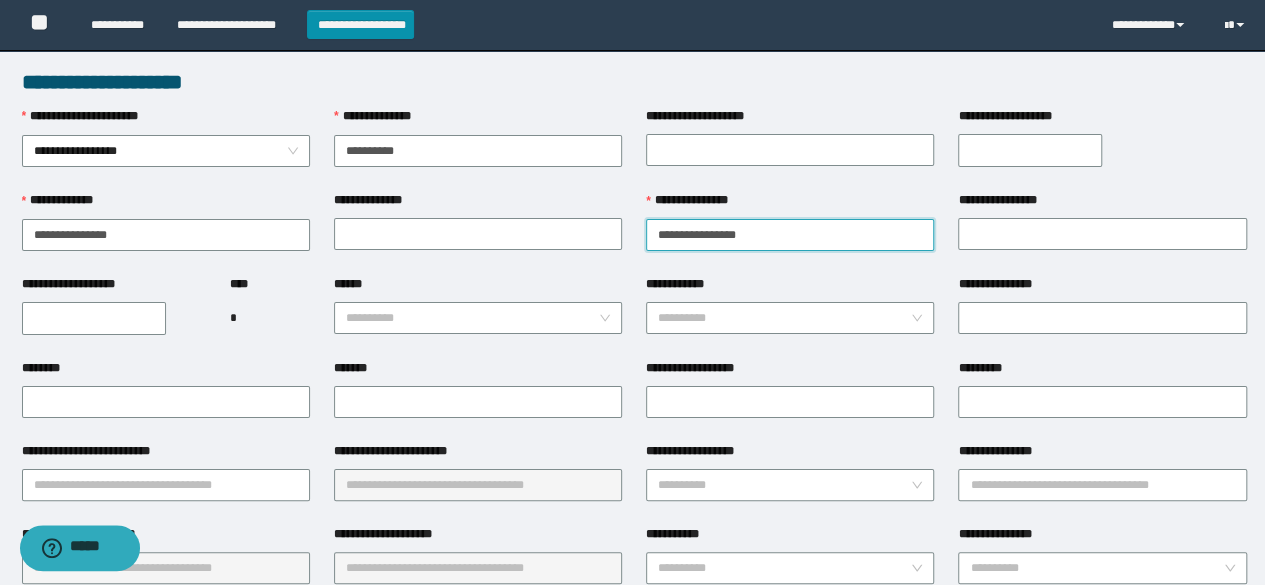click on "**********" at bounding box center [790, 235] 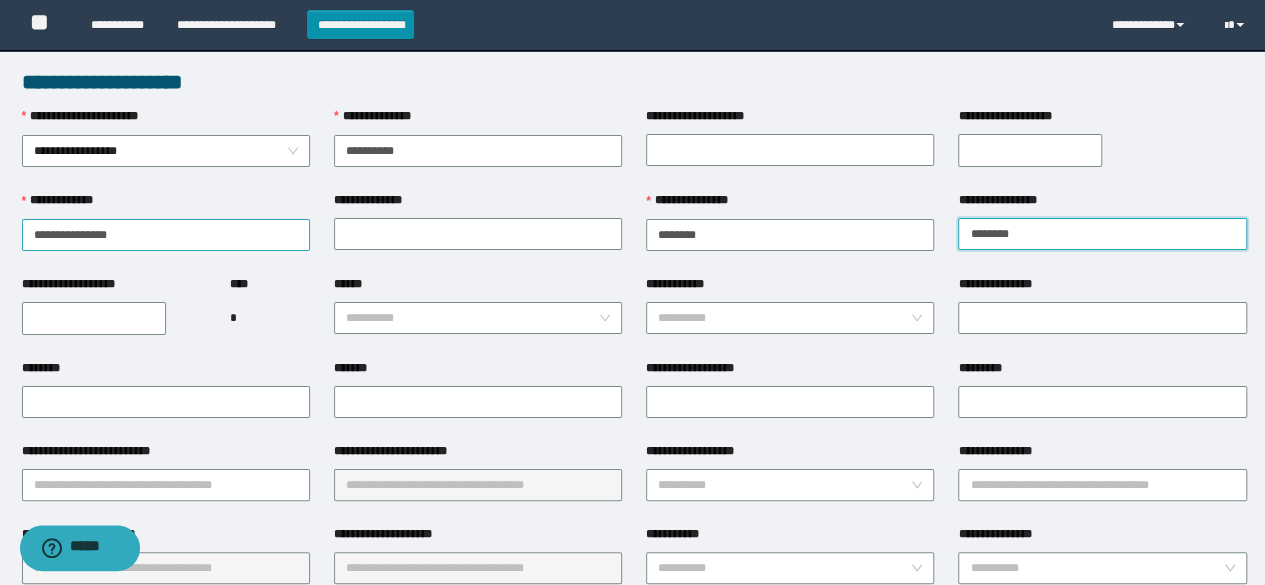 type on "********" 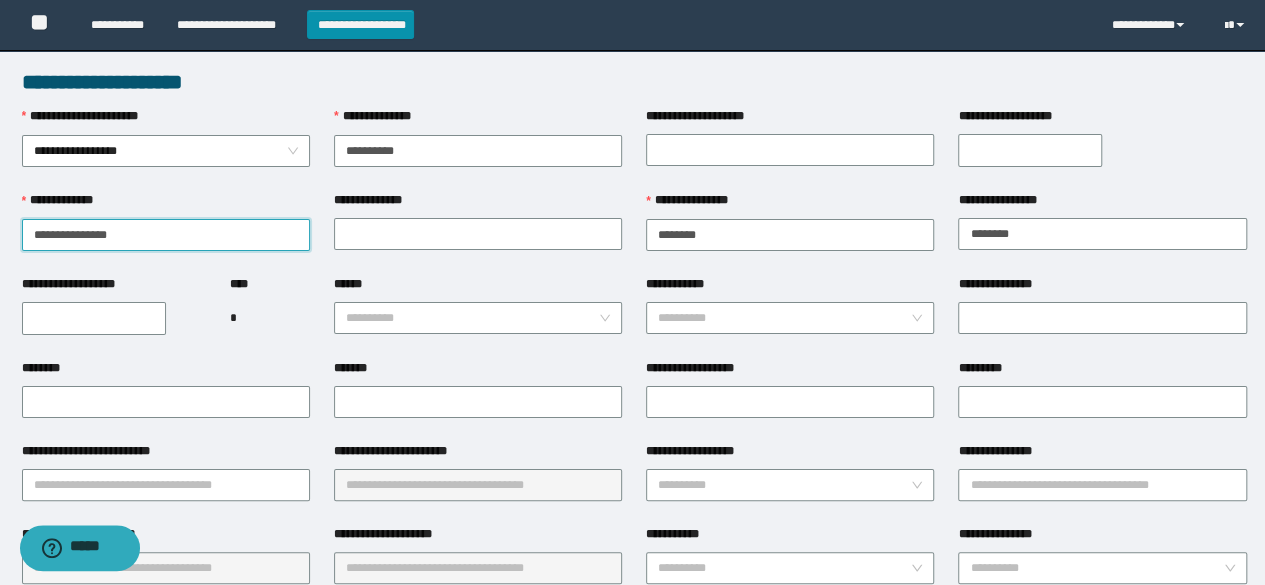click on "**********" at bounding box center (166, 235) 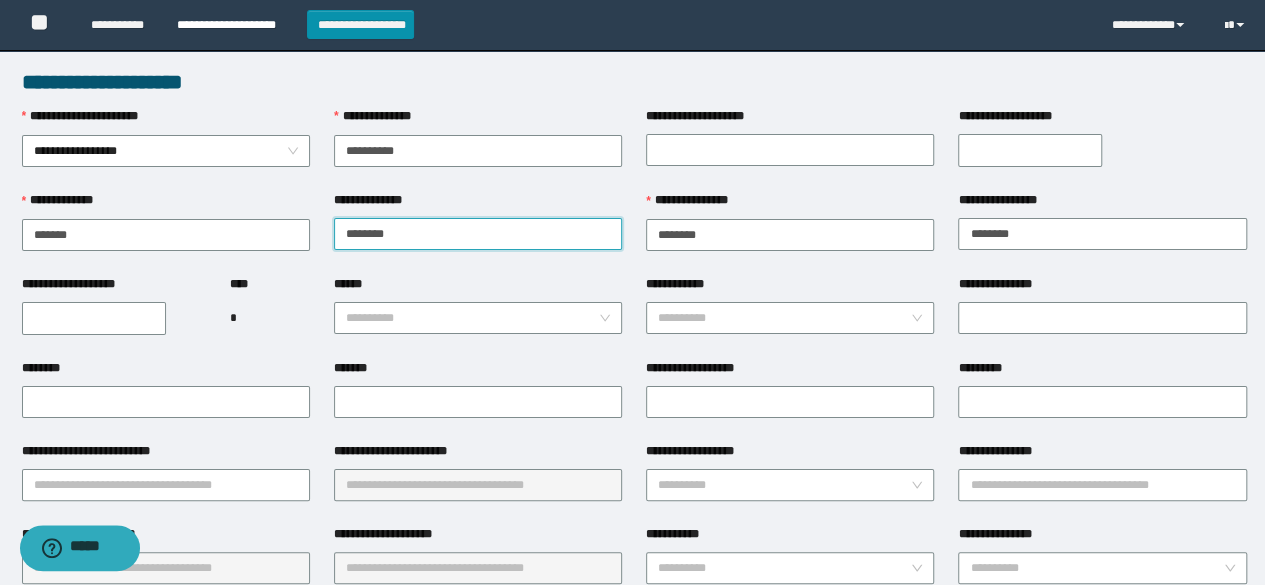 type on "*******" 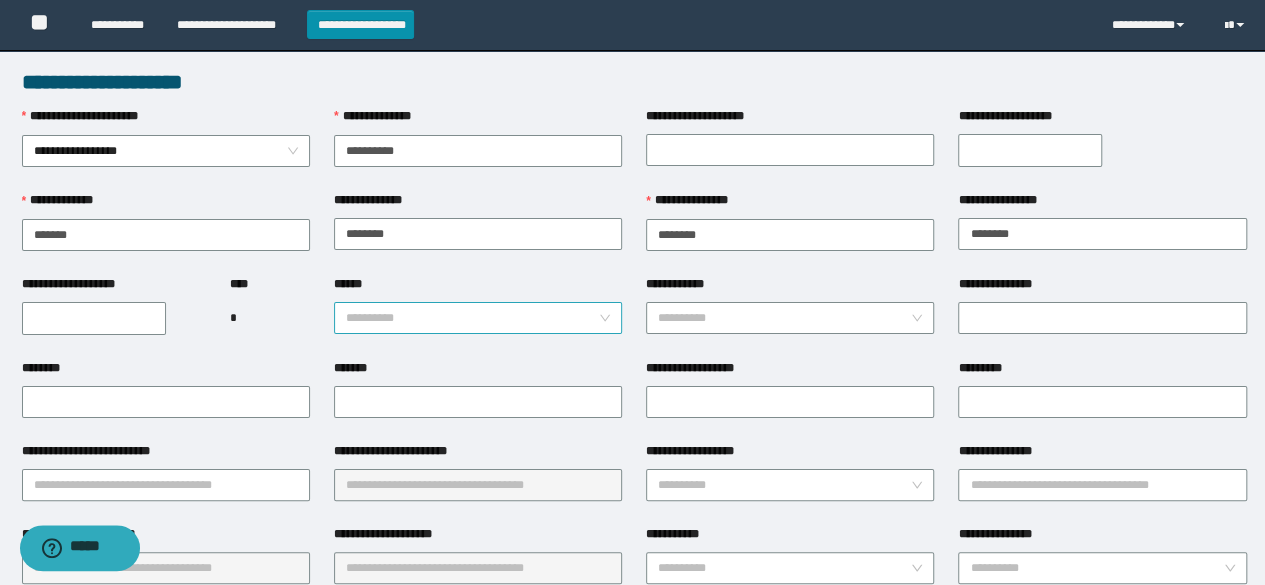 click on "******" at bounding box center [472, 318] 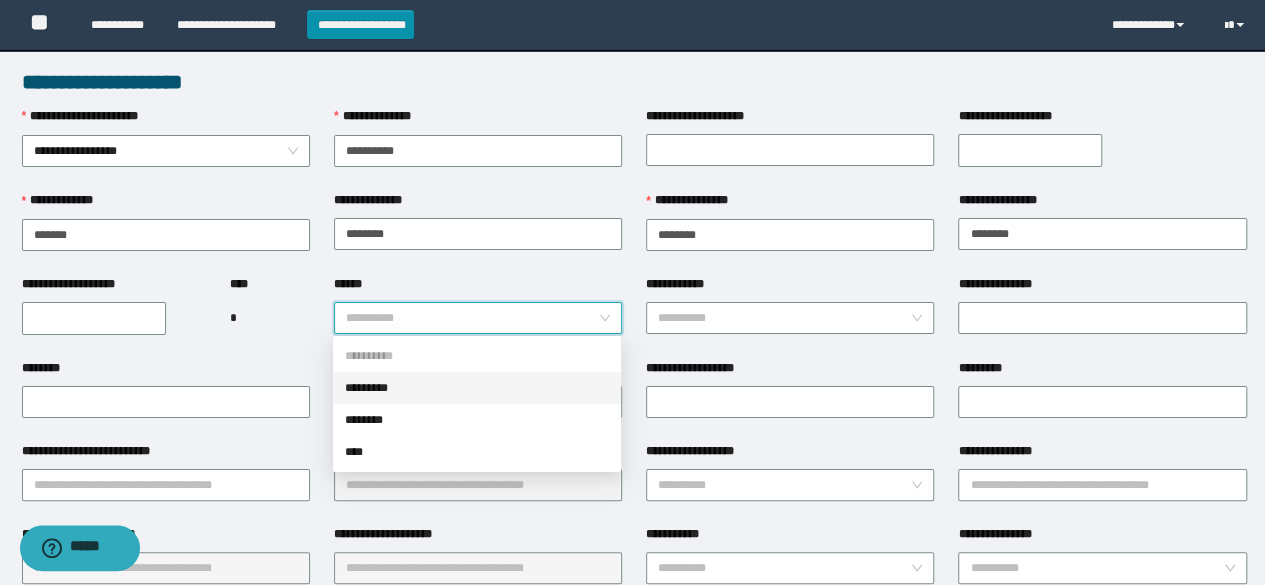 click on "*********" at bounding box center [477, 388] 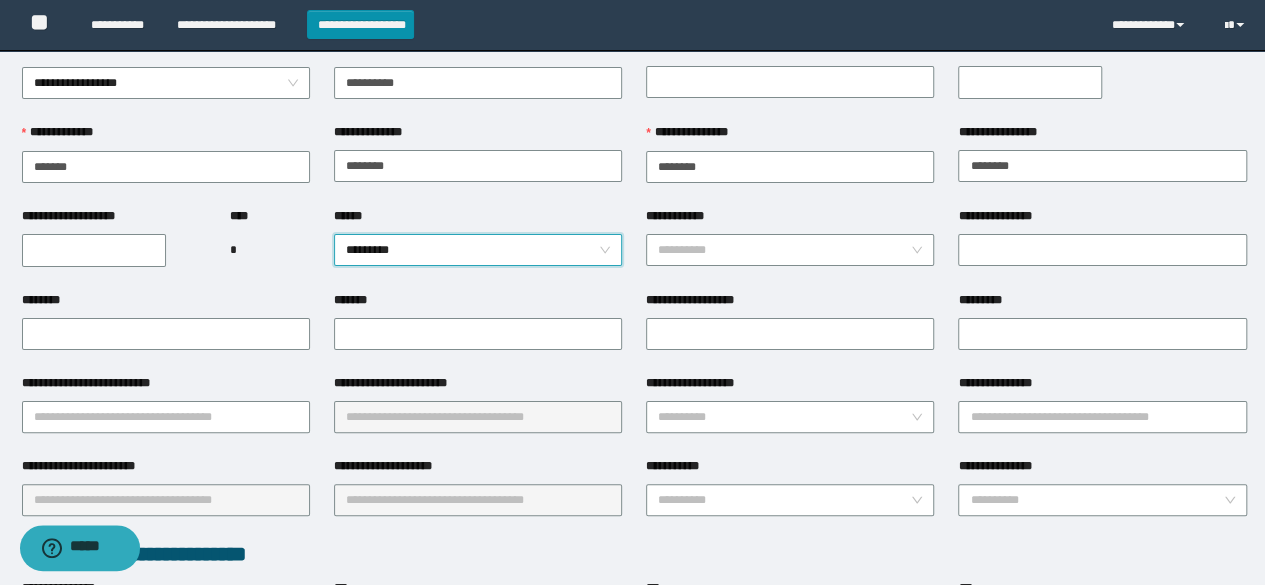 scroll, scrollTop: 100, scrollLeft: 0, axis: vertical 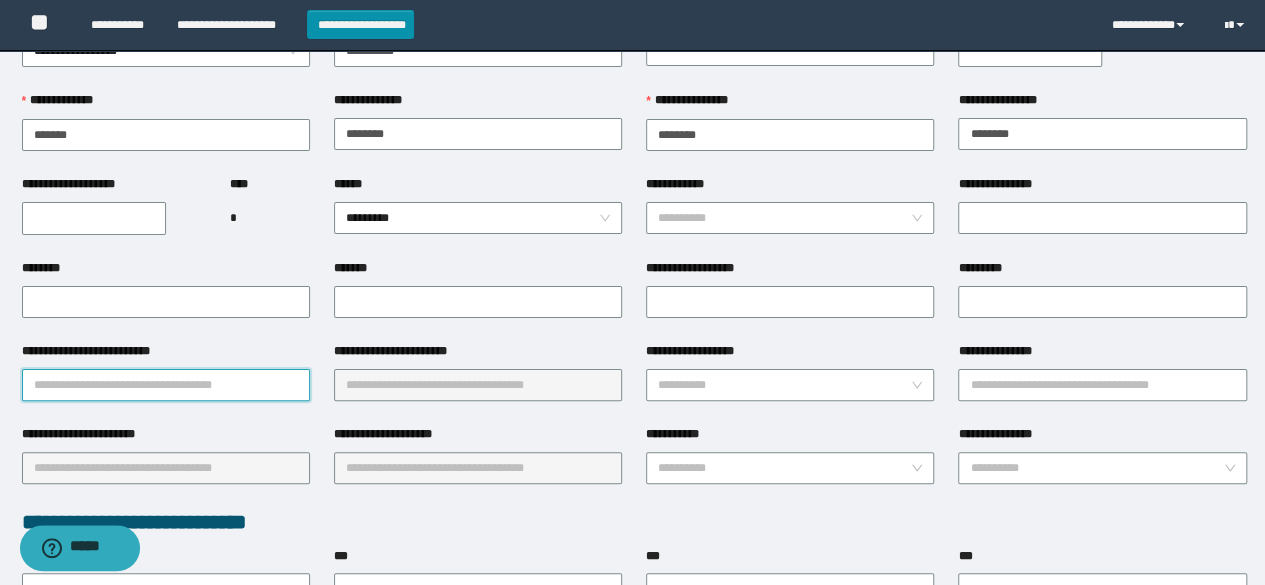 click on "**********" at bounding box center (166, 385) 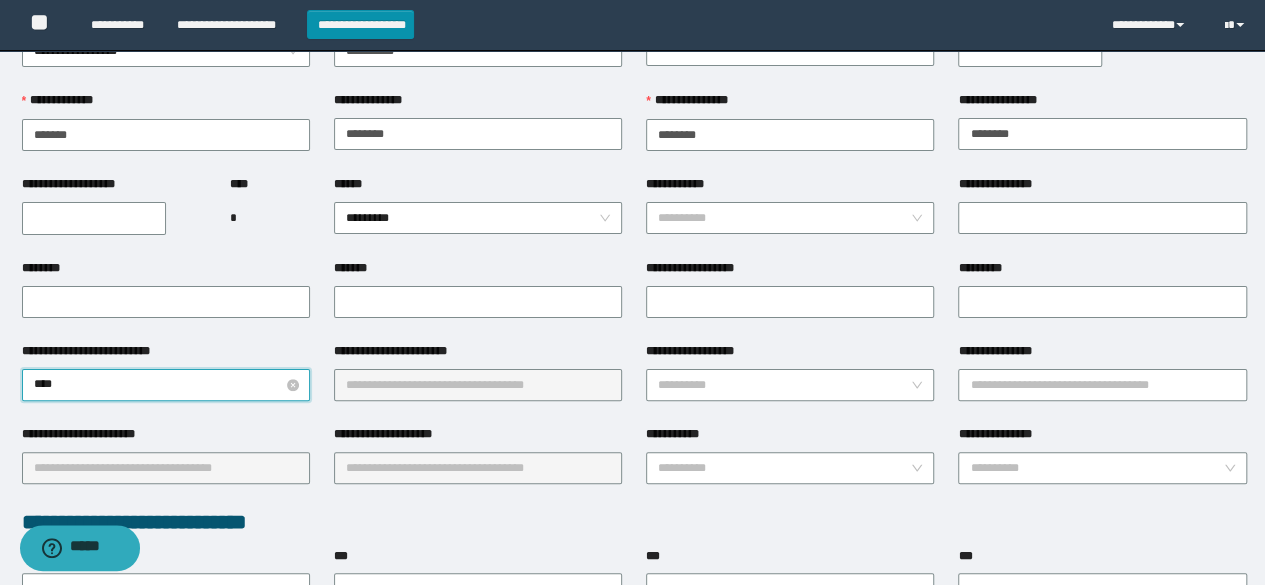 type on "*****" 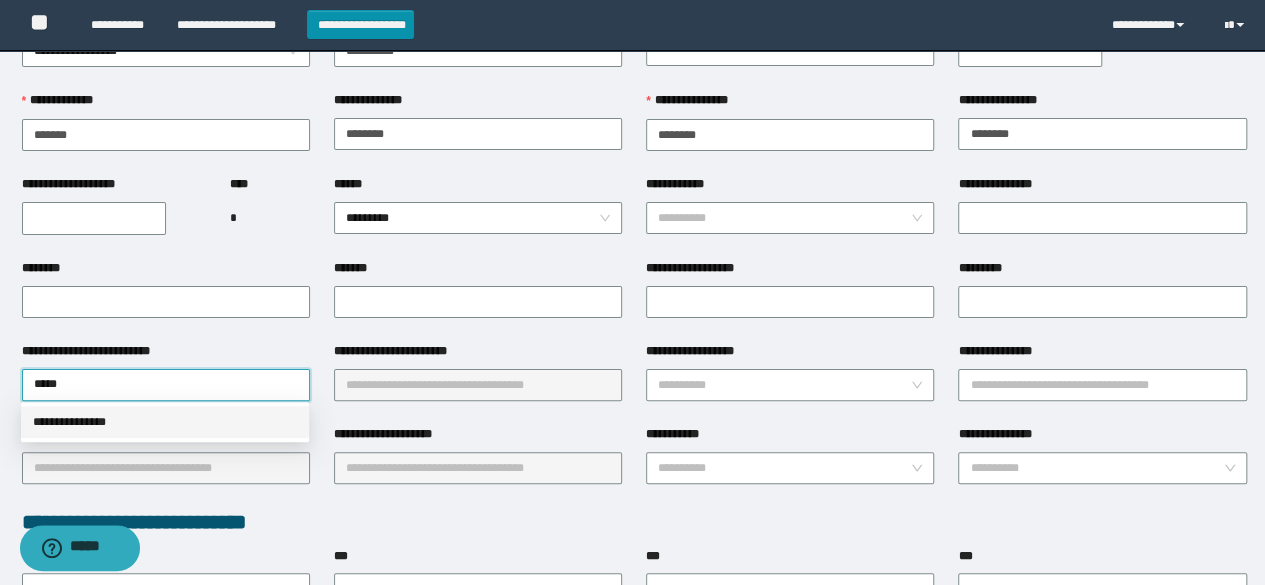 click on "**********" at bounding box center (165, 422) 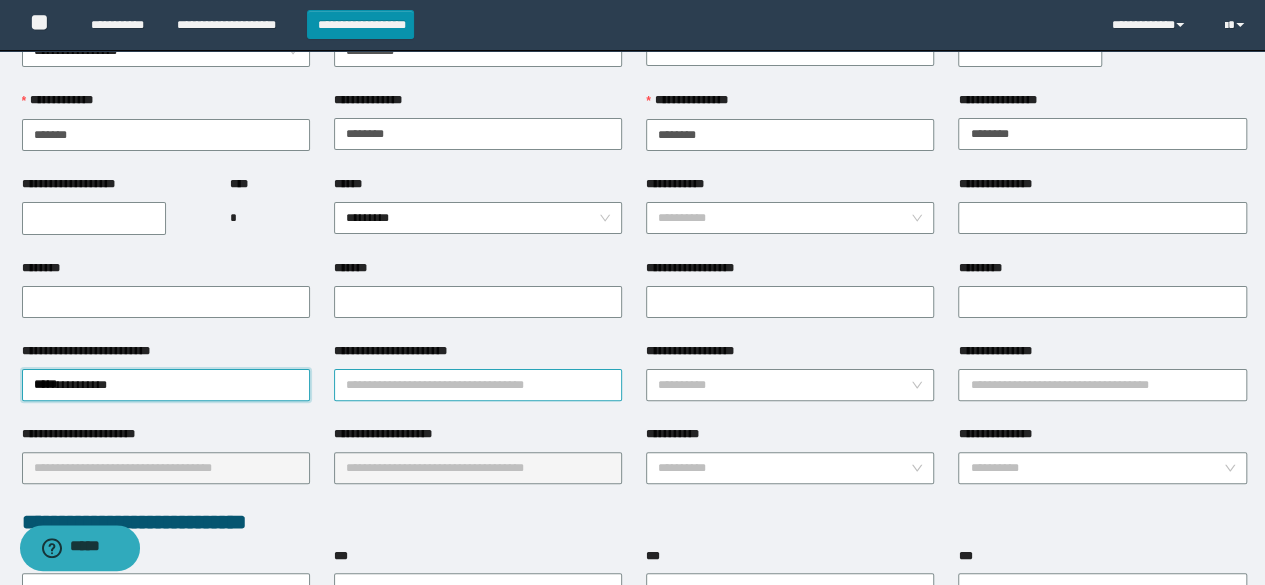 click on "**********" at bounding box center (478, 385) 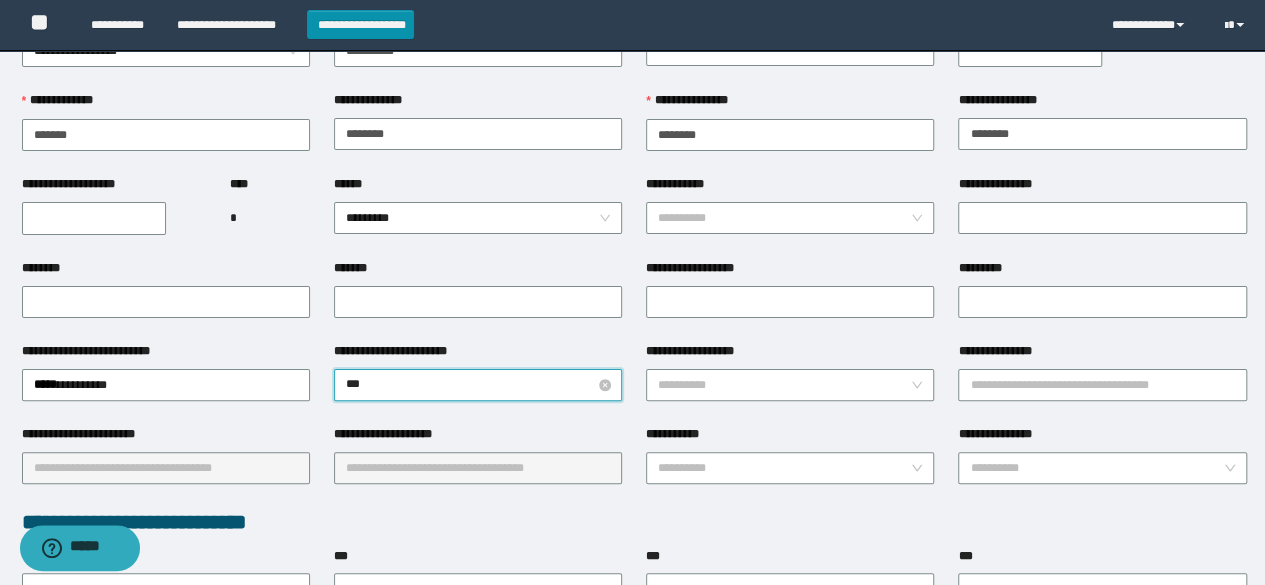 type on "****" 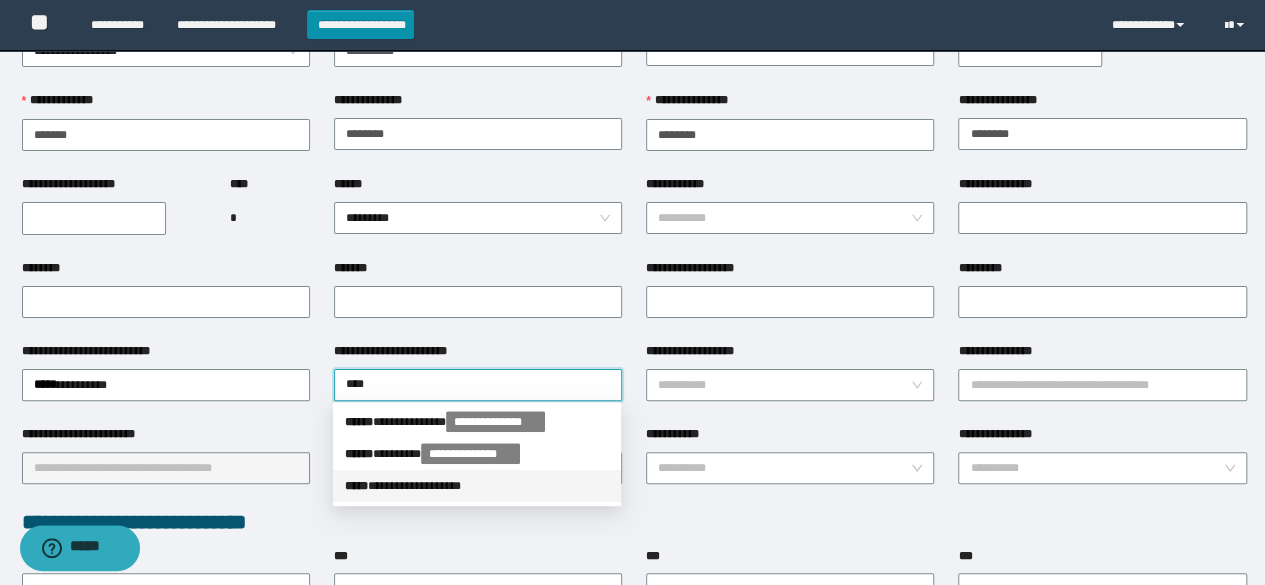 click on "**********" at bounding box center (477, 486) 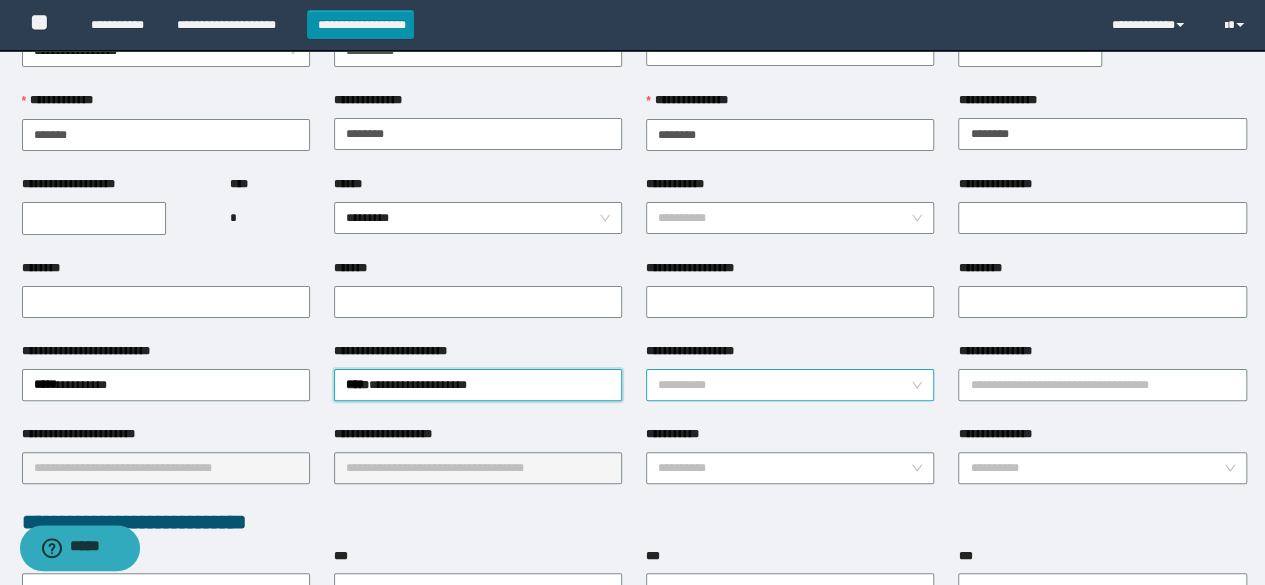click on "**********" at bounding box center (784, 385) 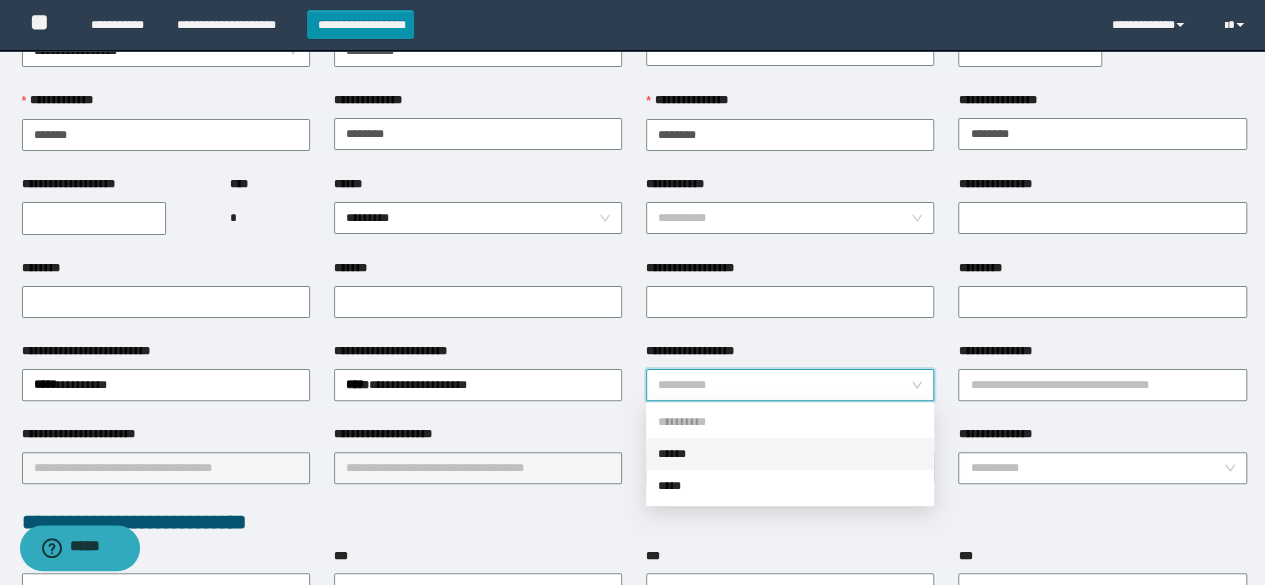 click on "******" at bounding box center [790, 454] 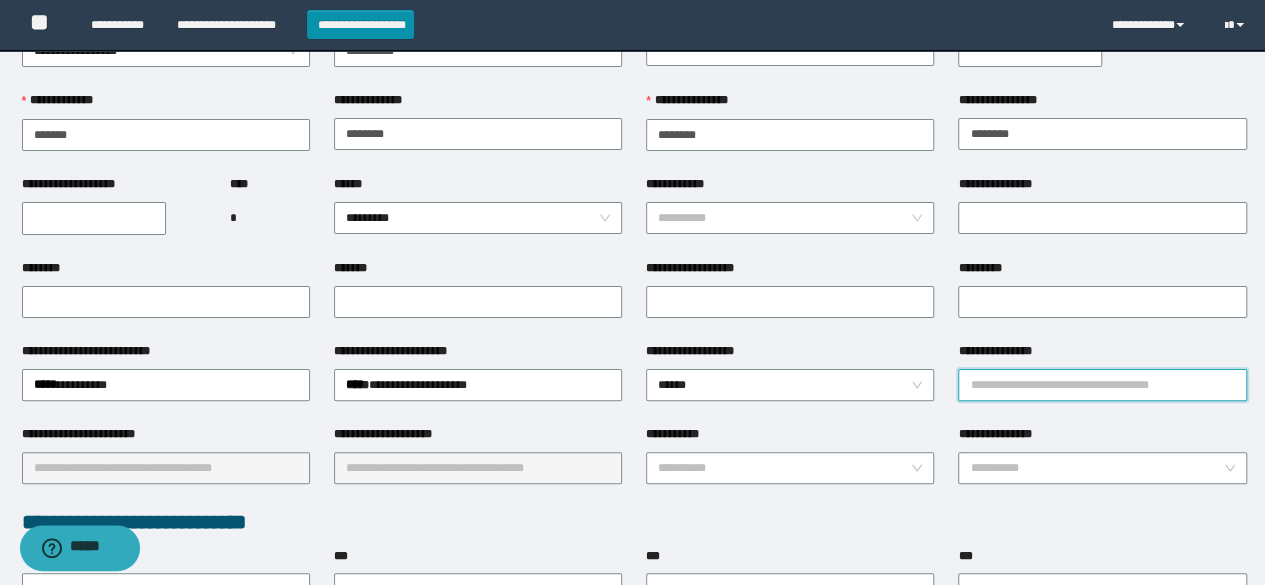 click on "**********" at bounding box center (1102, 385) 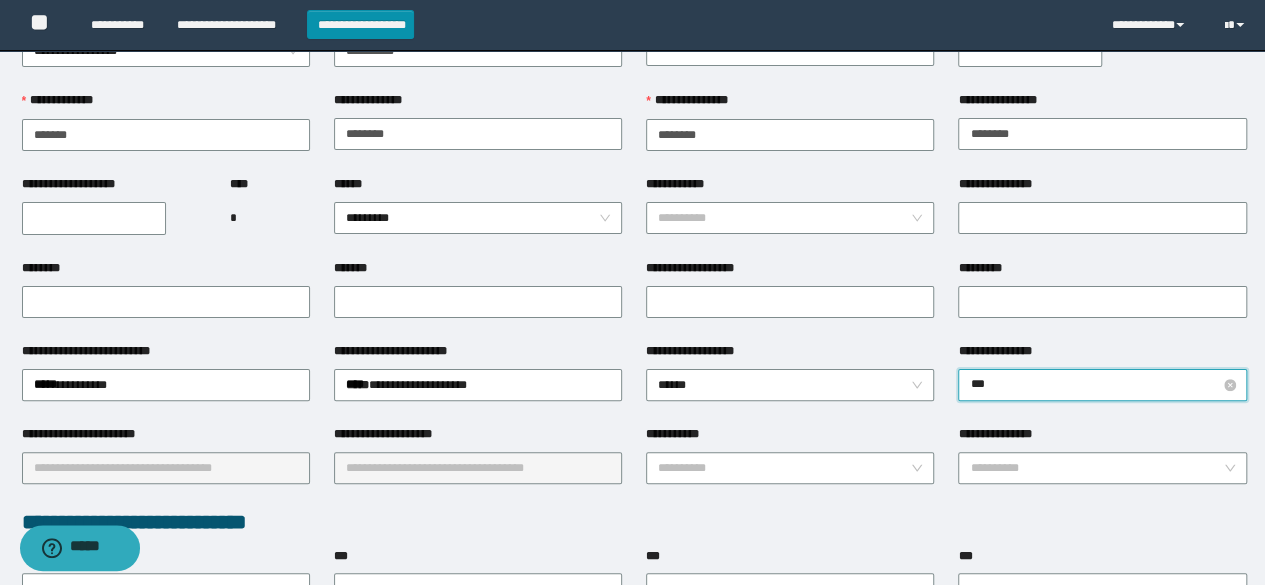 type on "****" 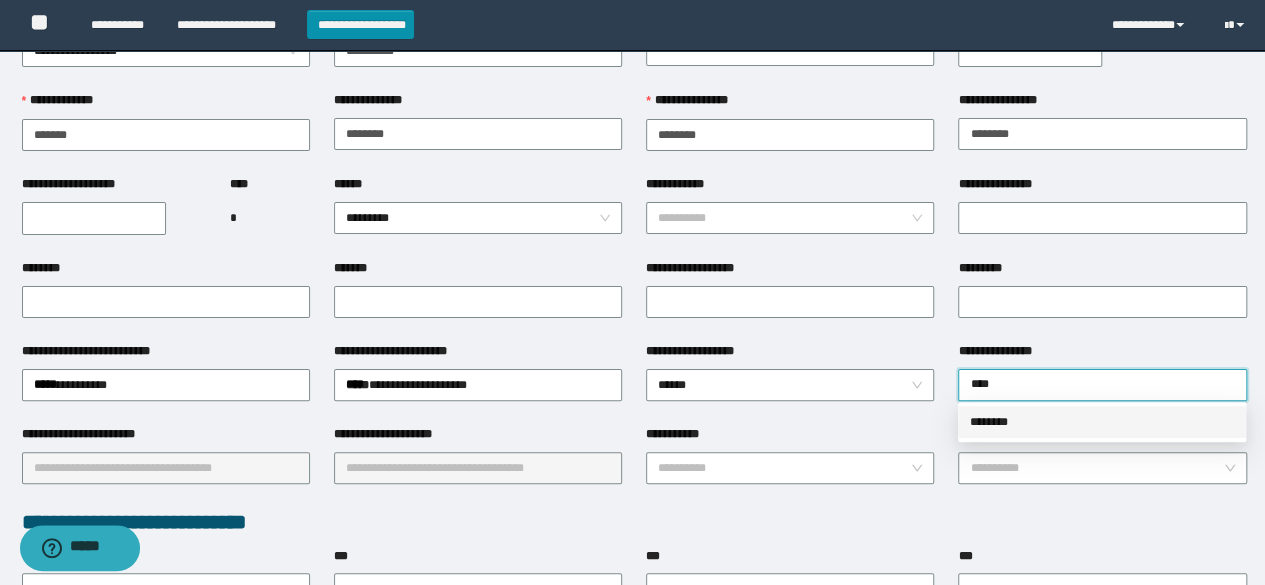 click on "********" at bounding box center [1102, 422] 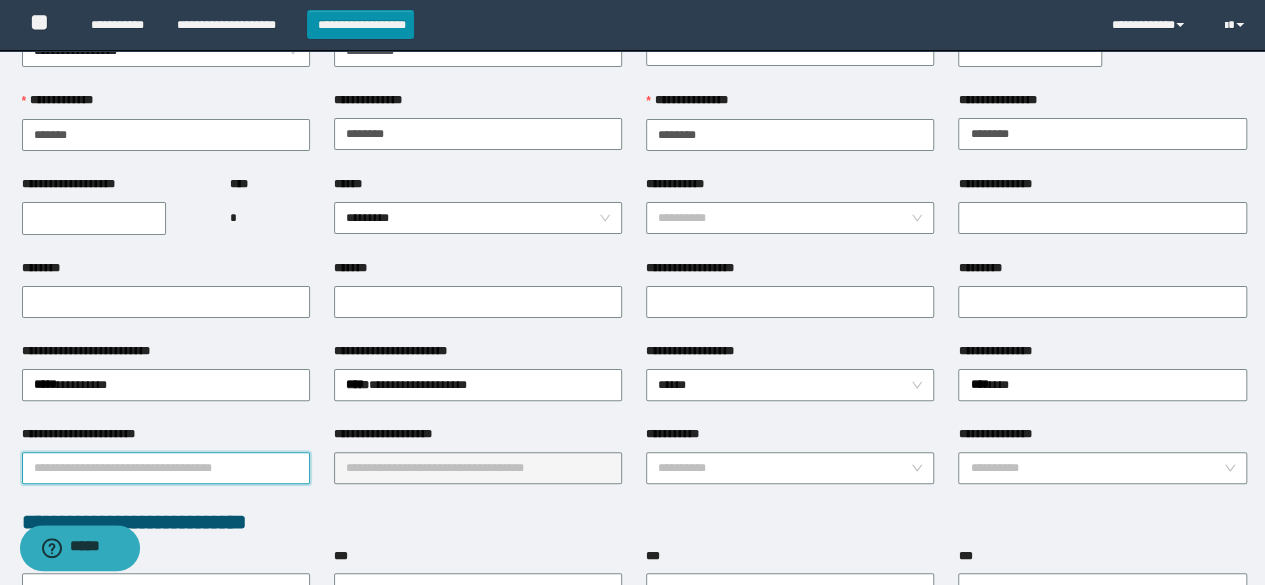 click on "**********" at bounding box center [166, 468] 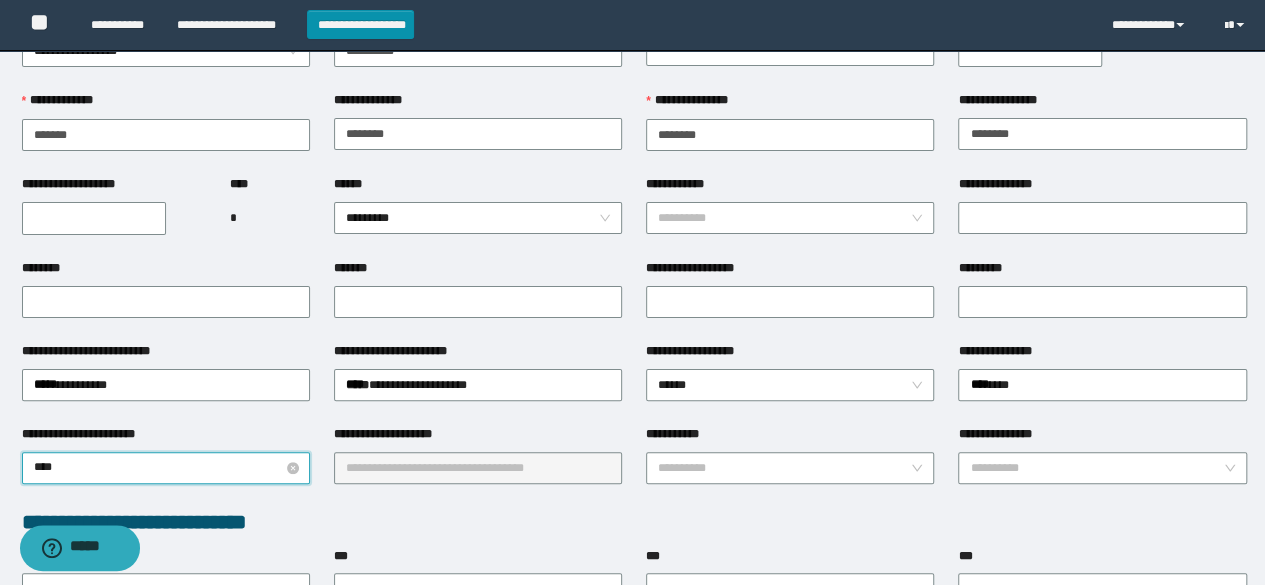 type on "*****" 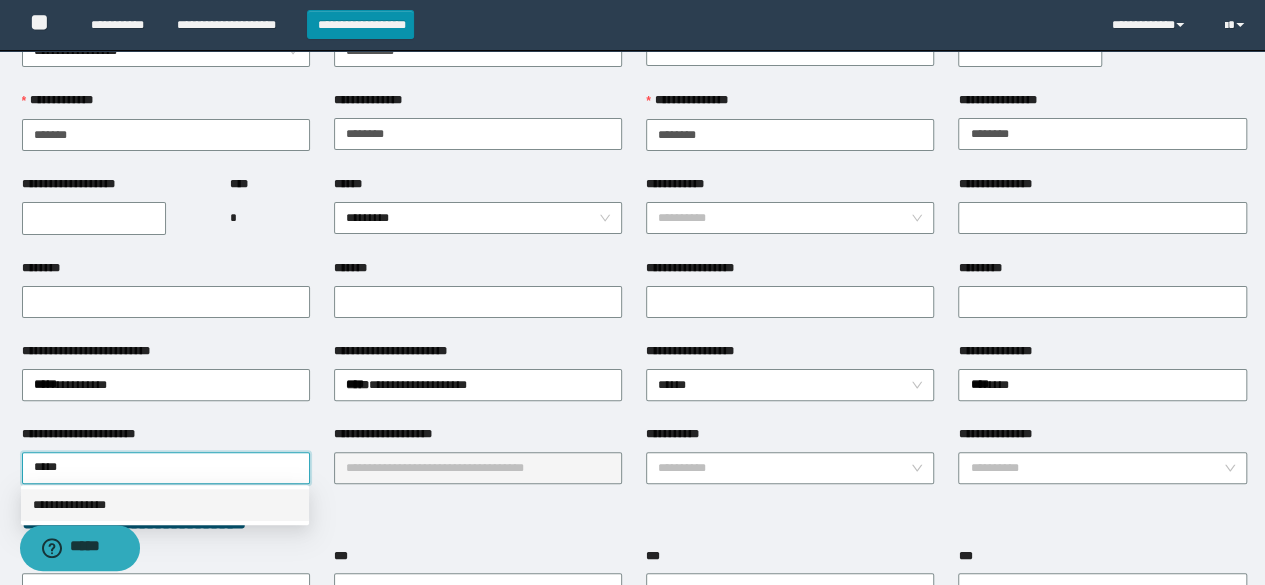 click on "**********" at bounding box center [165, 505] 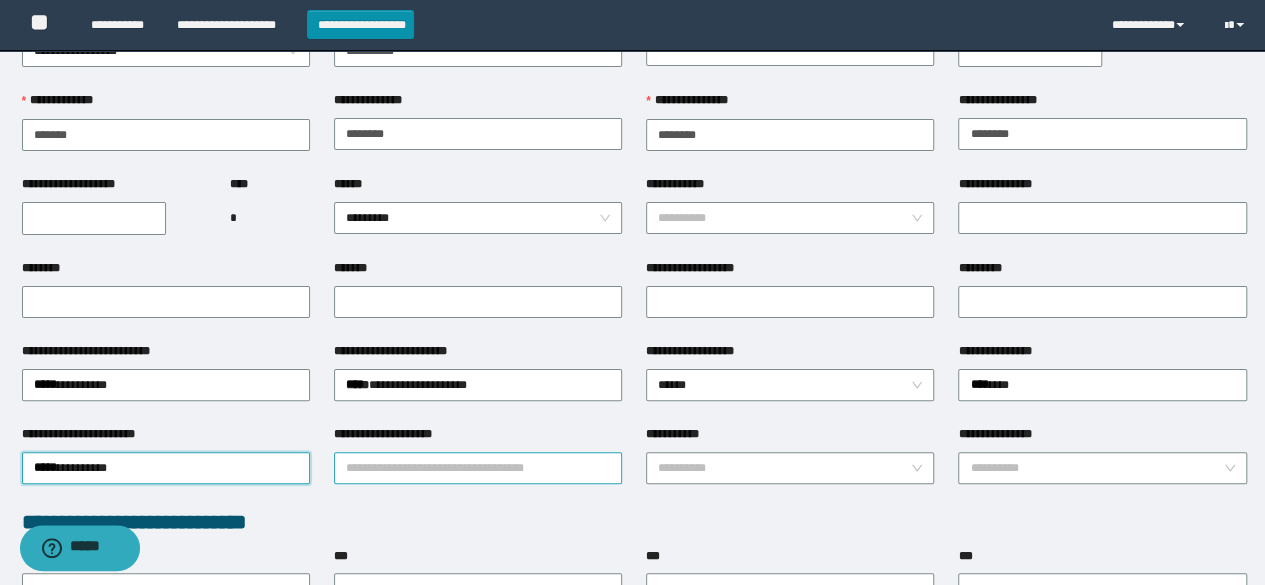 click on "**********" at bounding box center [478, 468] 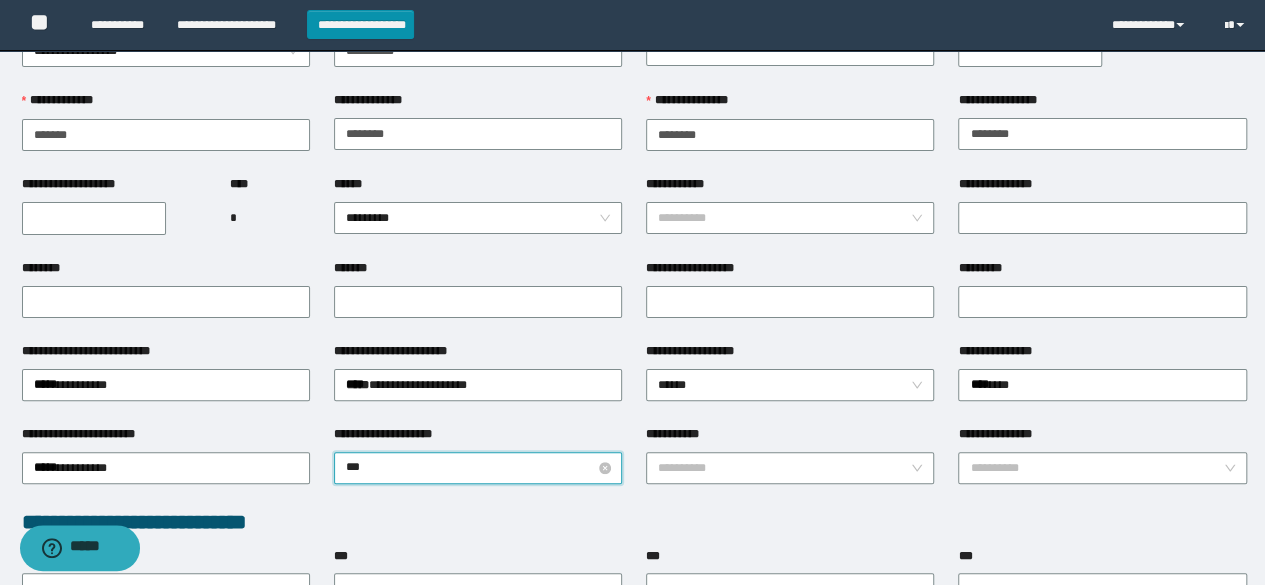 type on "****" 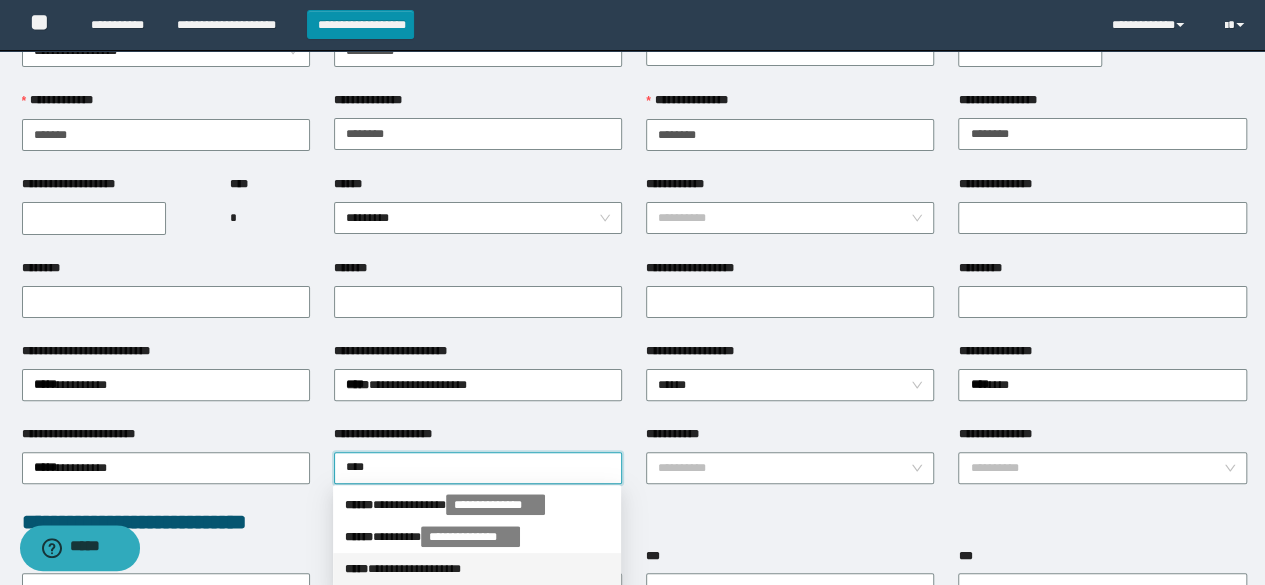 click on "**********" at bounding box center [477, 569] 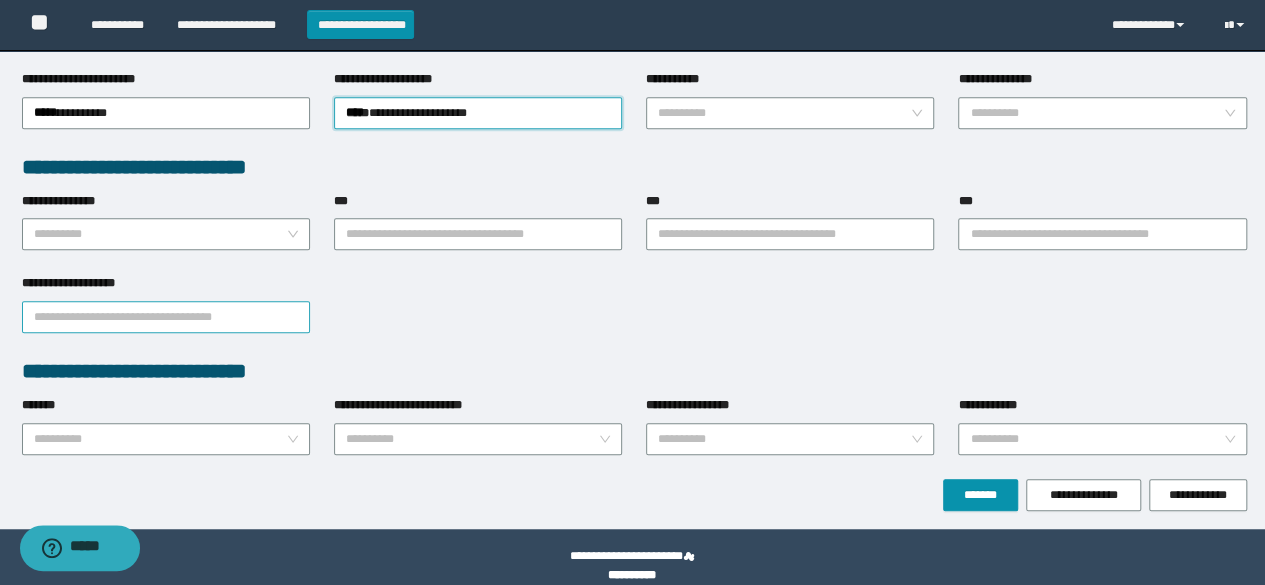 scroll, scrollTop: 474, scrollLeft: 0, axis: vertical 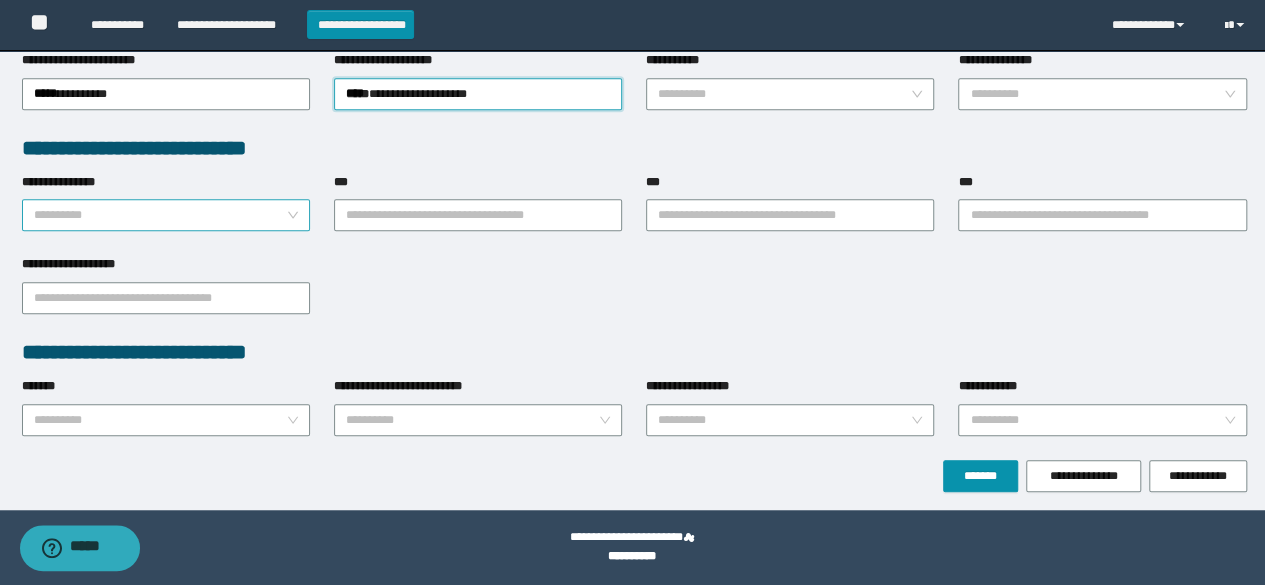 click on "**********" at bounding box center [160, 215] 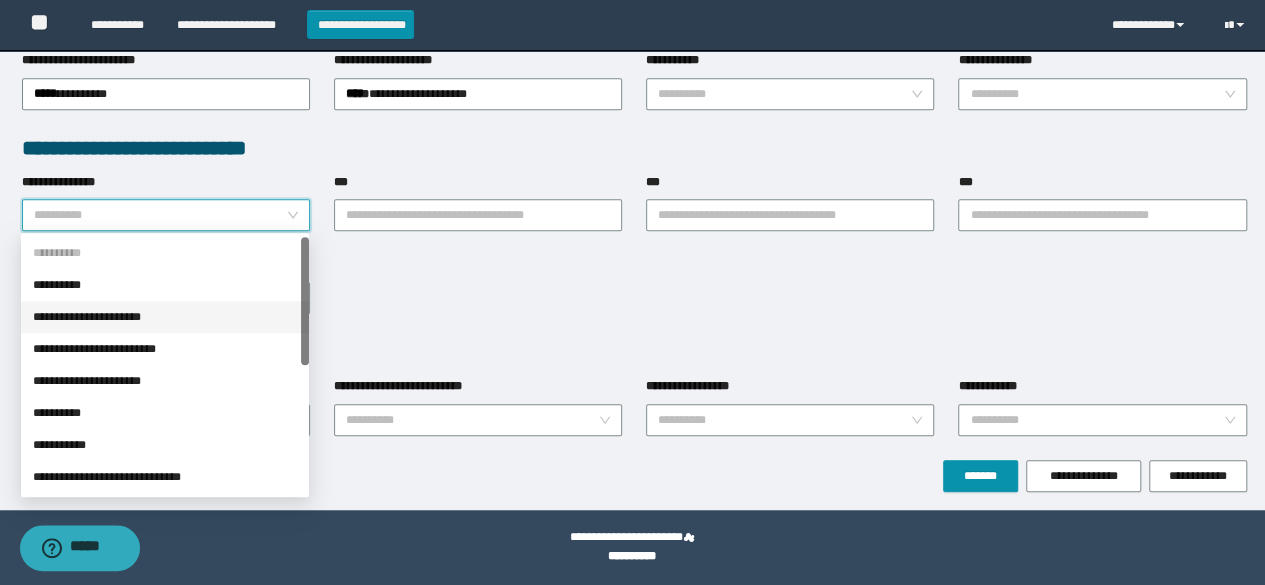 click on "**********" at bounding box center (165, 317) 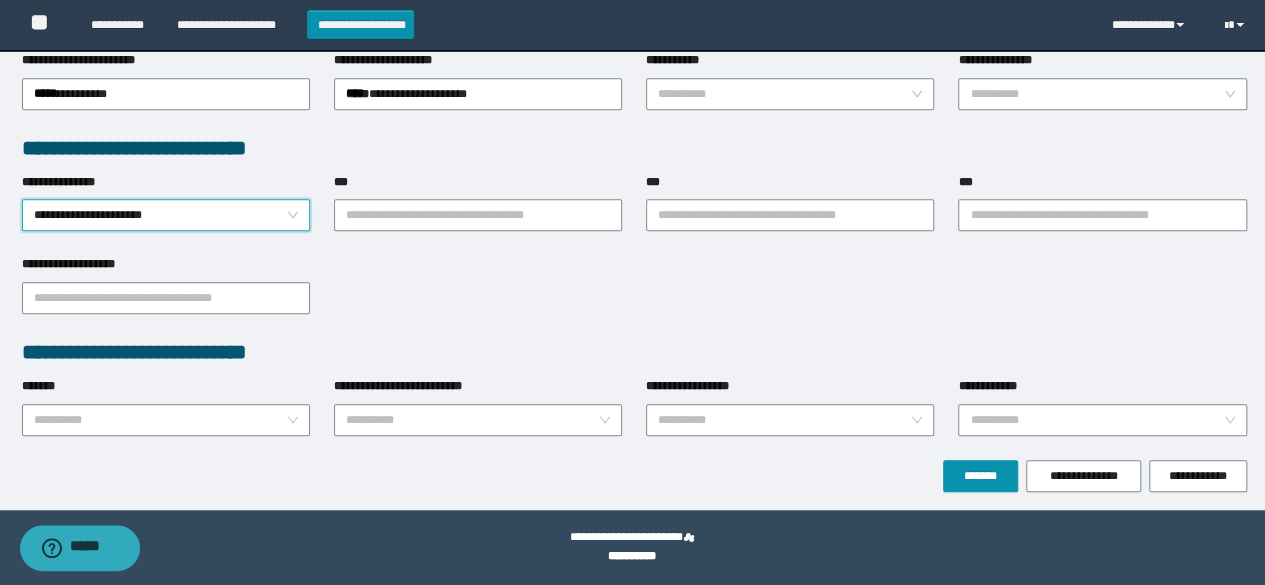 click on "**********" at bounding box center (634, 296) 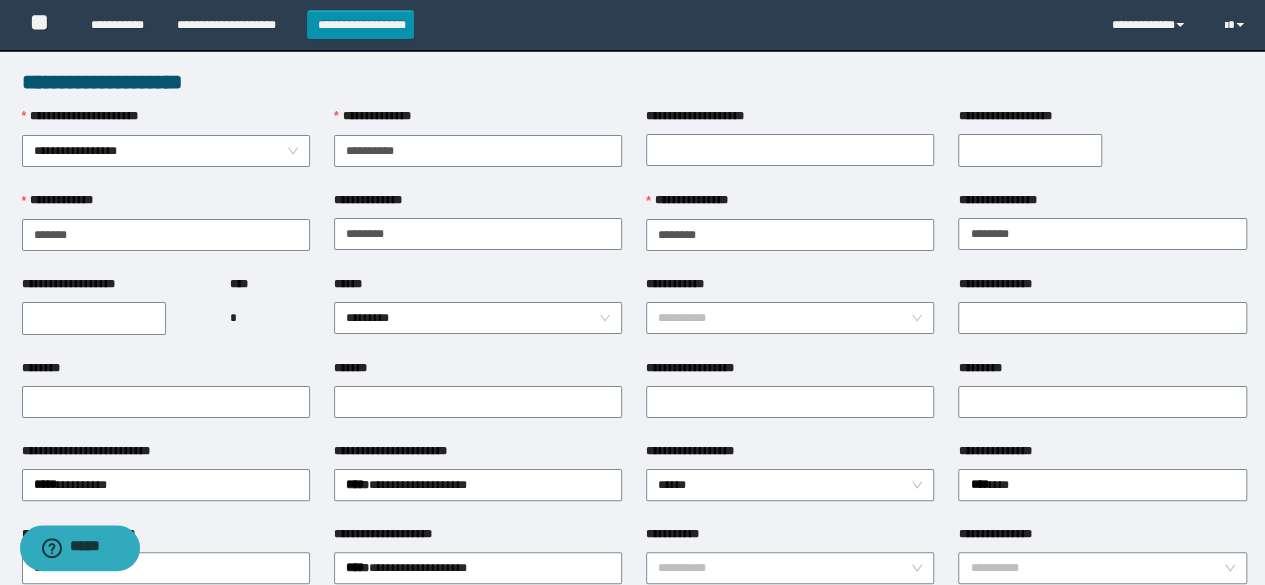 scroll, scrollTop: 0, scrollLeft: 0, axis: both 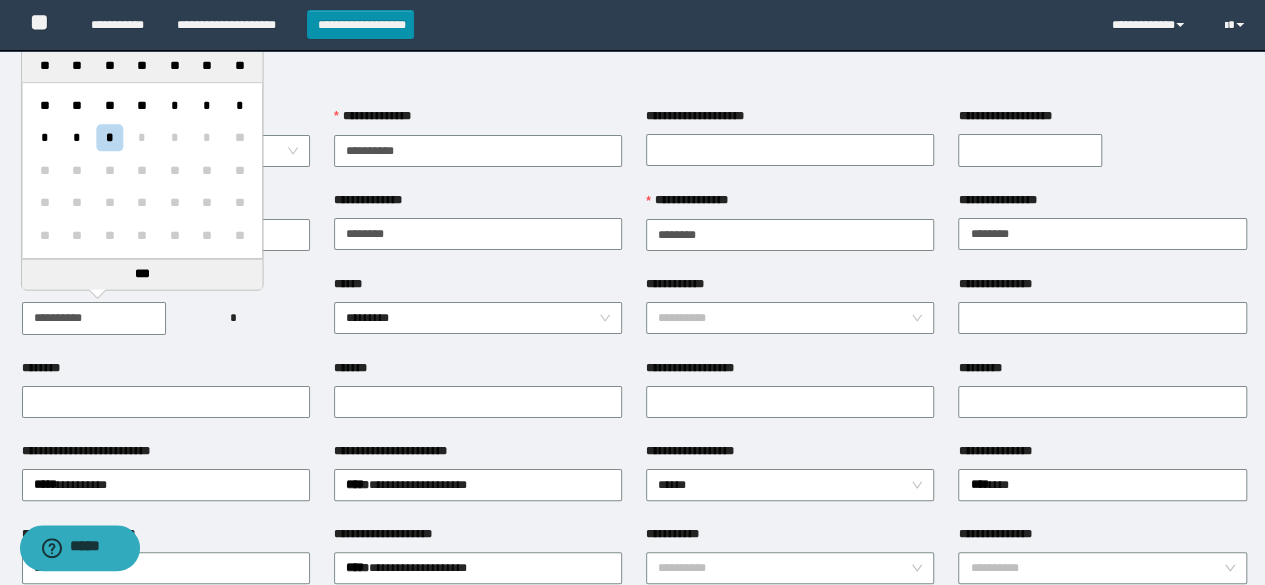 click on "**********" at bounding box center [94, 318] 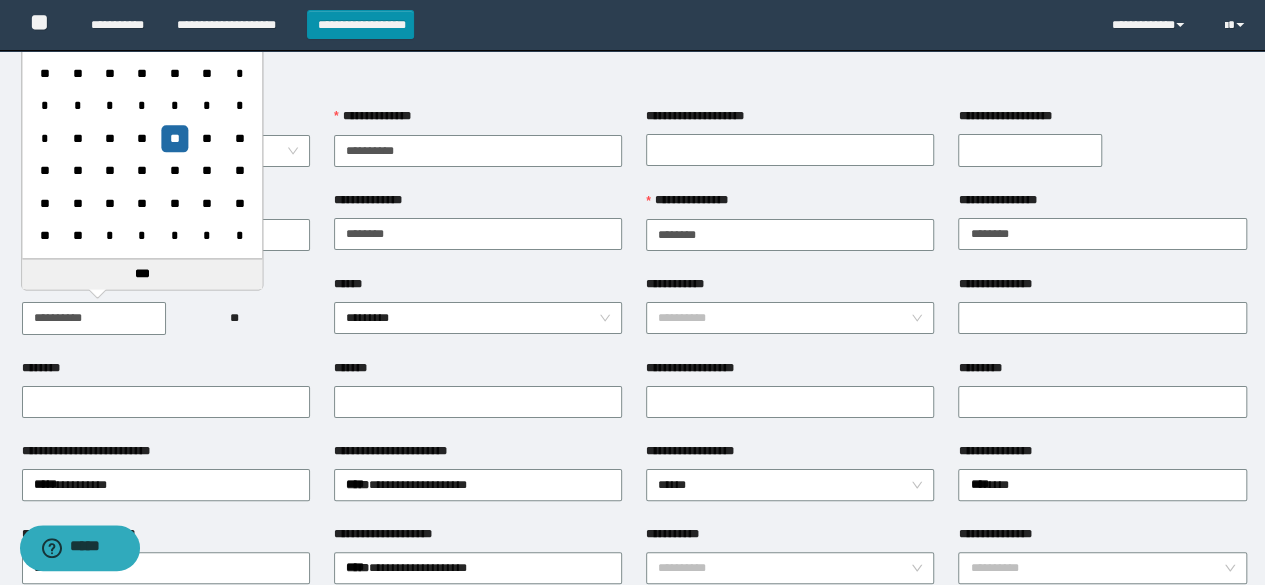 type on "**********" 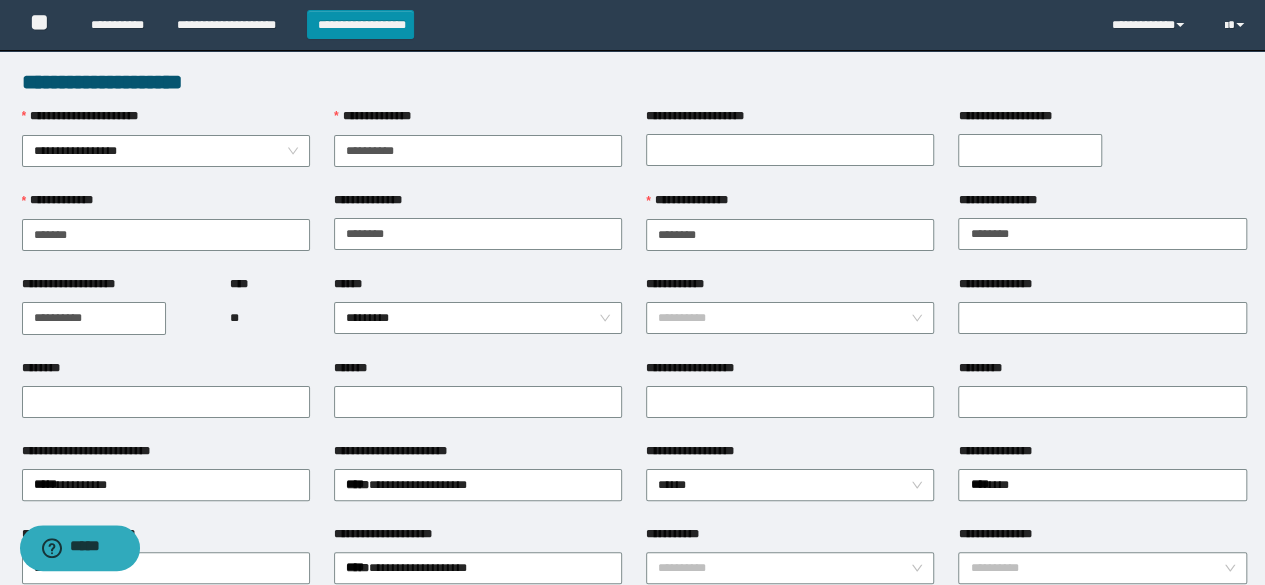 click on "*******" at bounding box center (478, 400) 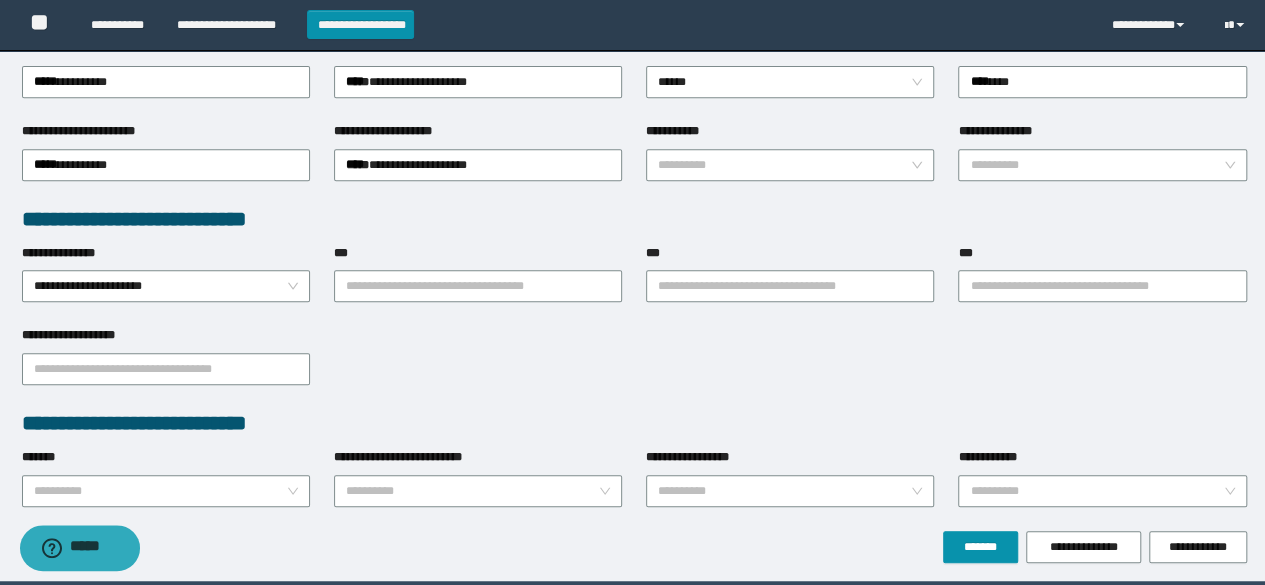 scroll, scrollTop: 474, scrollLeft: 0, axis: vertical 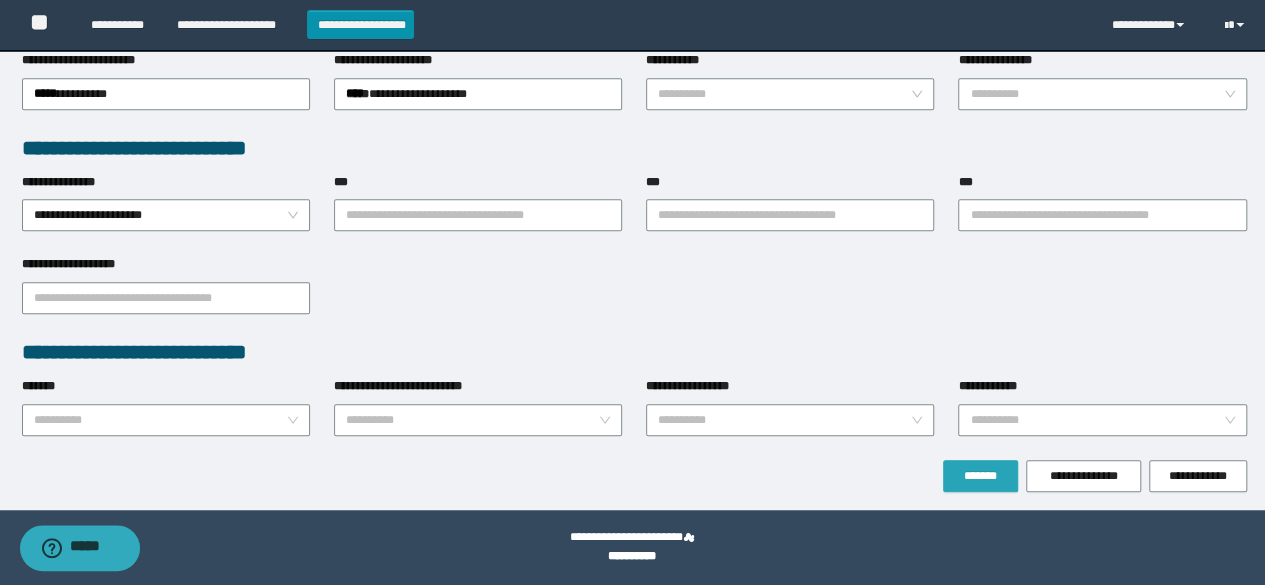 click on "*******" at bounding box center [980, 476] 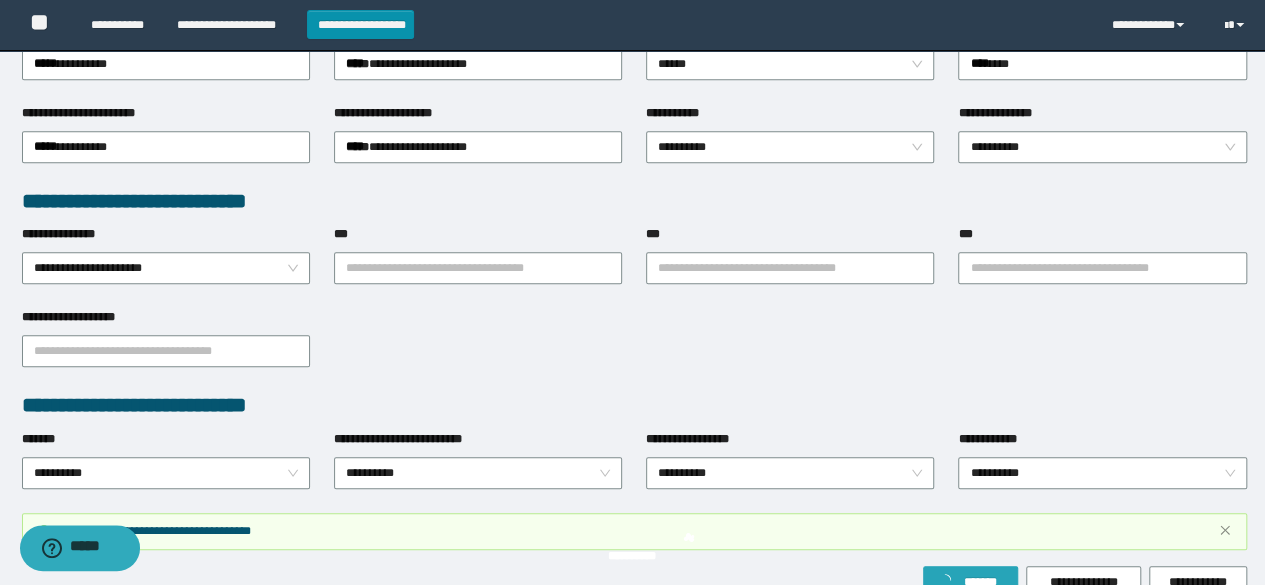 scroll, scrollTop: 526, scrollLeft: 0, axis: vertical 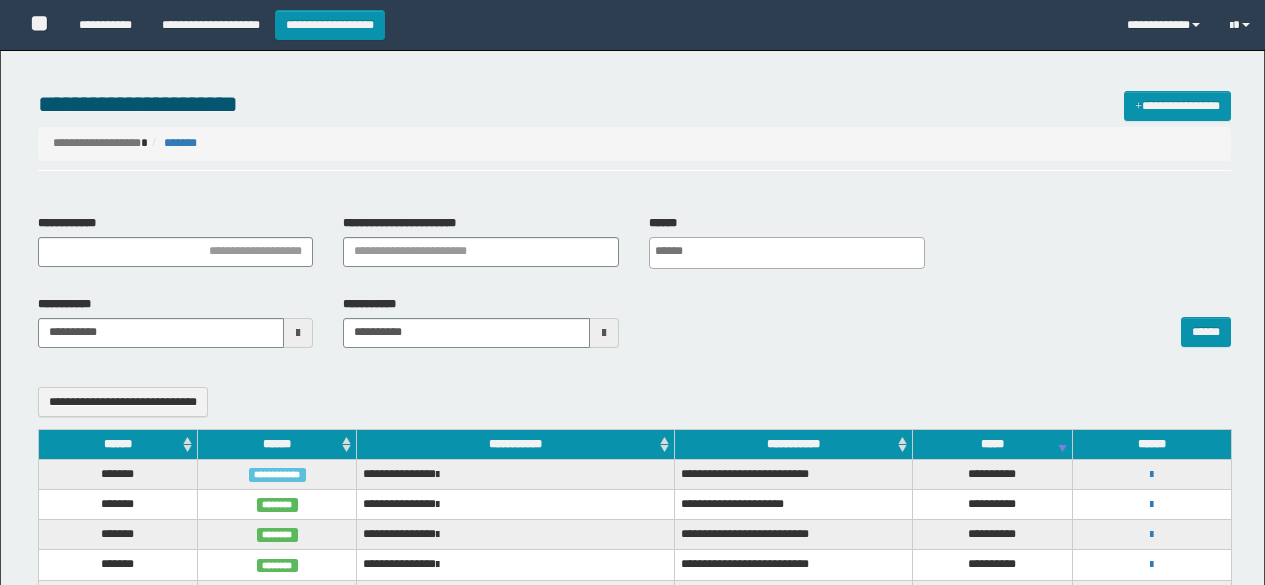 select 